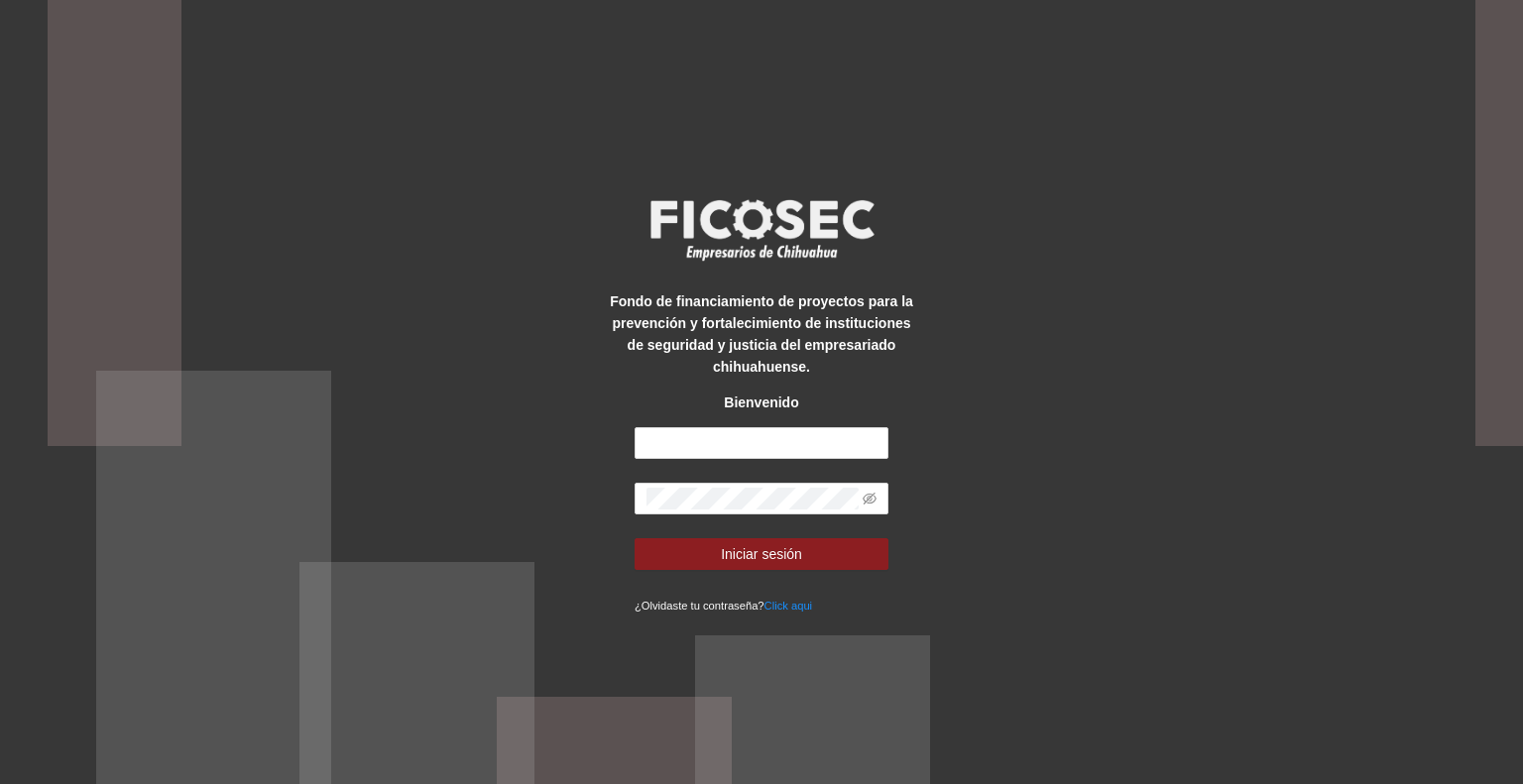 scroll, scrollTop: 0, scrollLeft: 0, axis: both 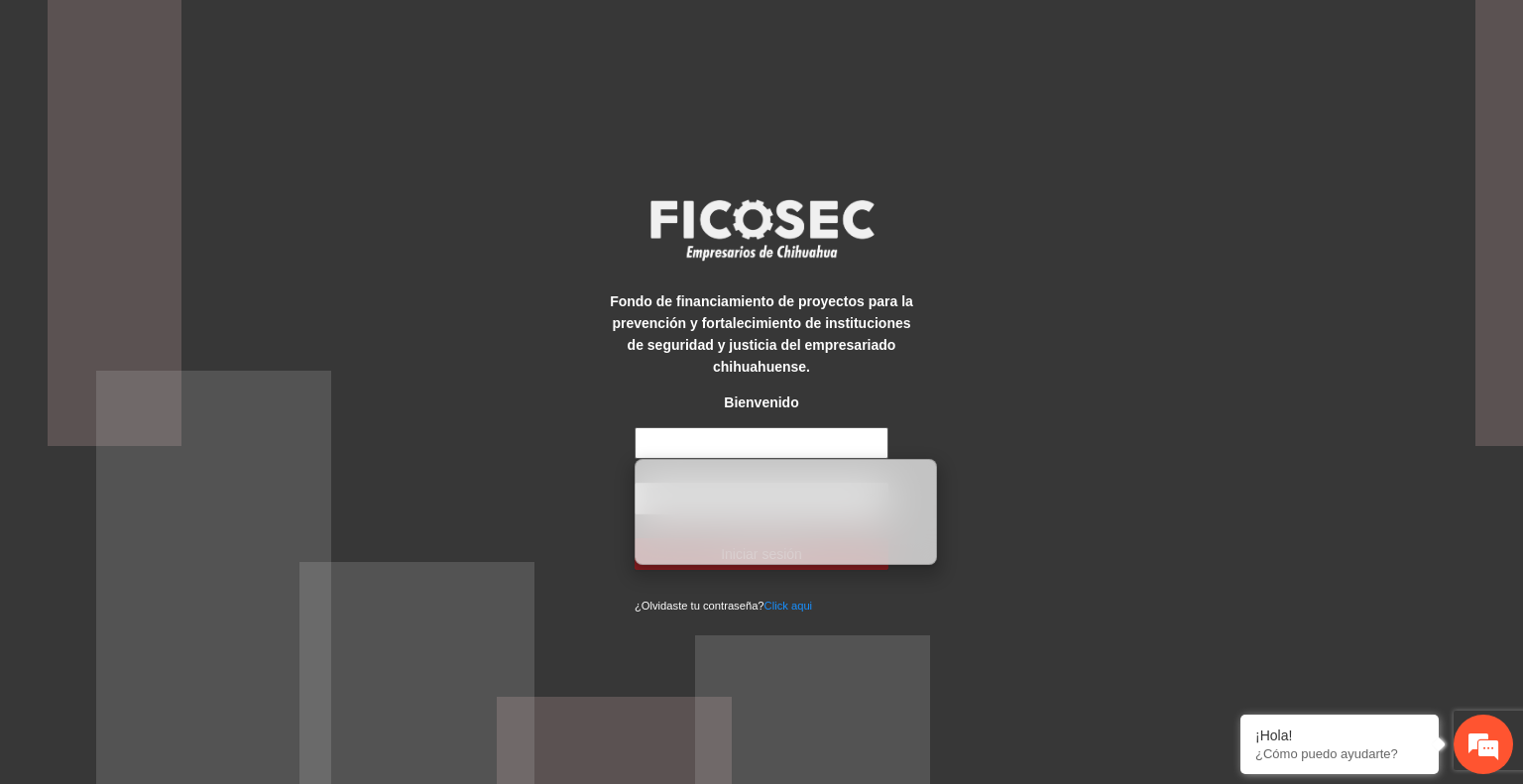 click at bounding box center [762, 443] 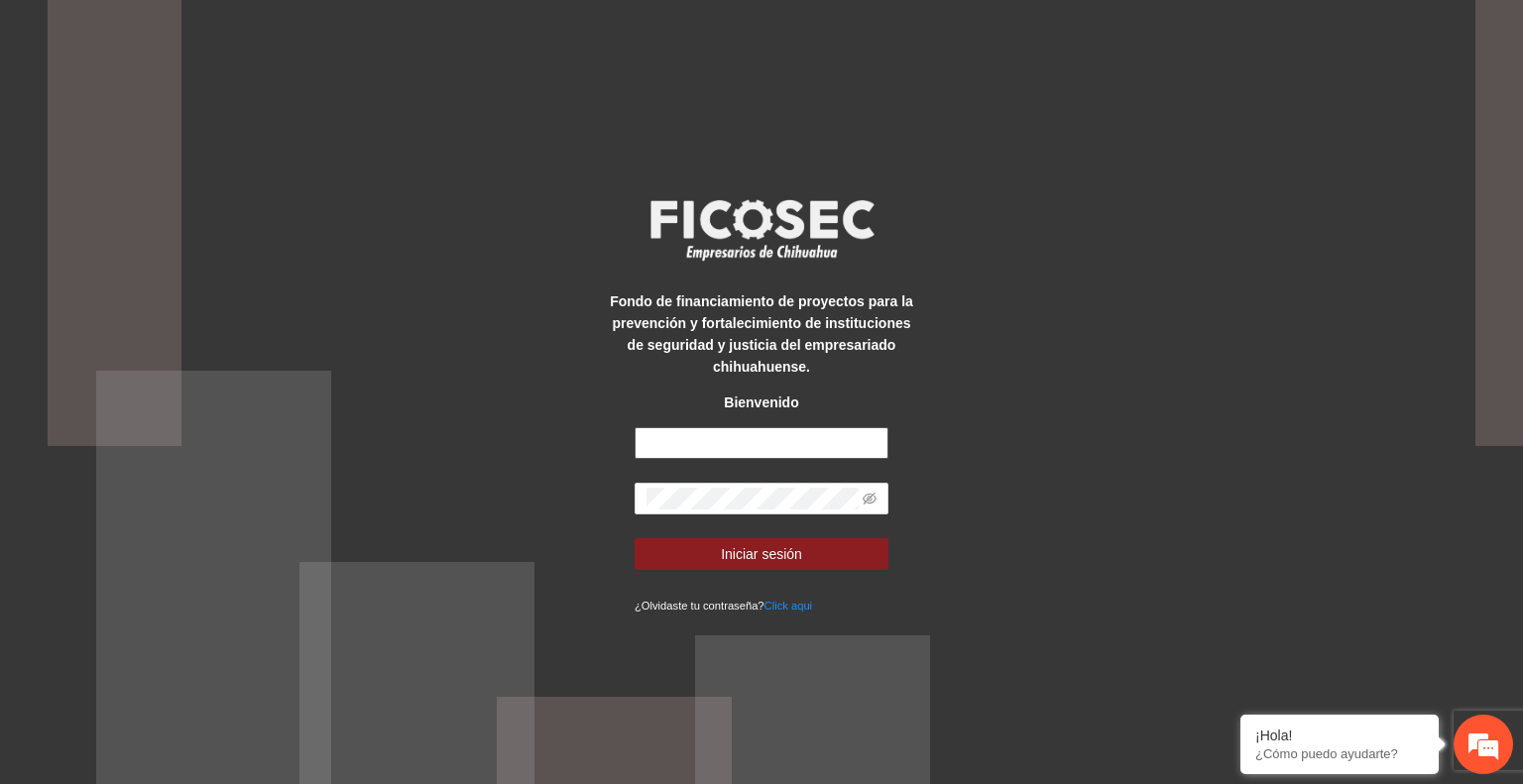 type on "**********" 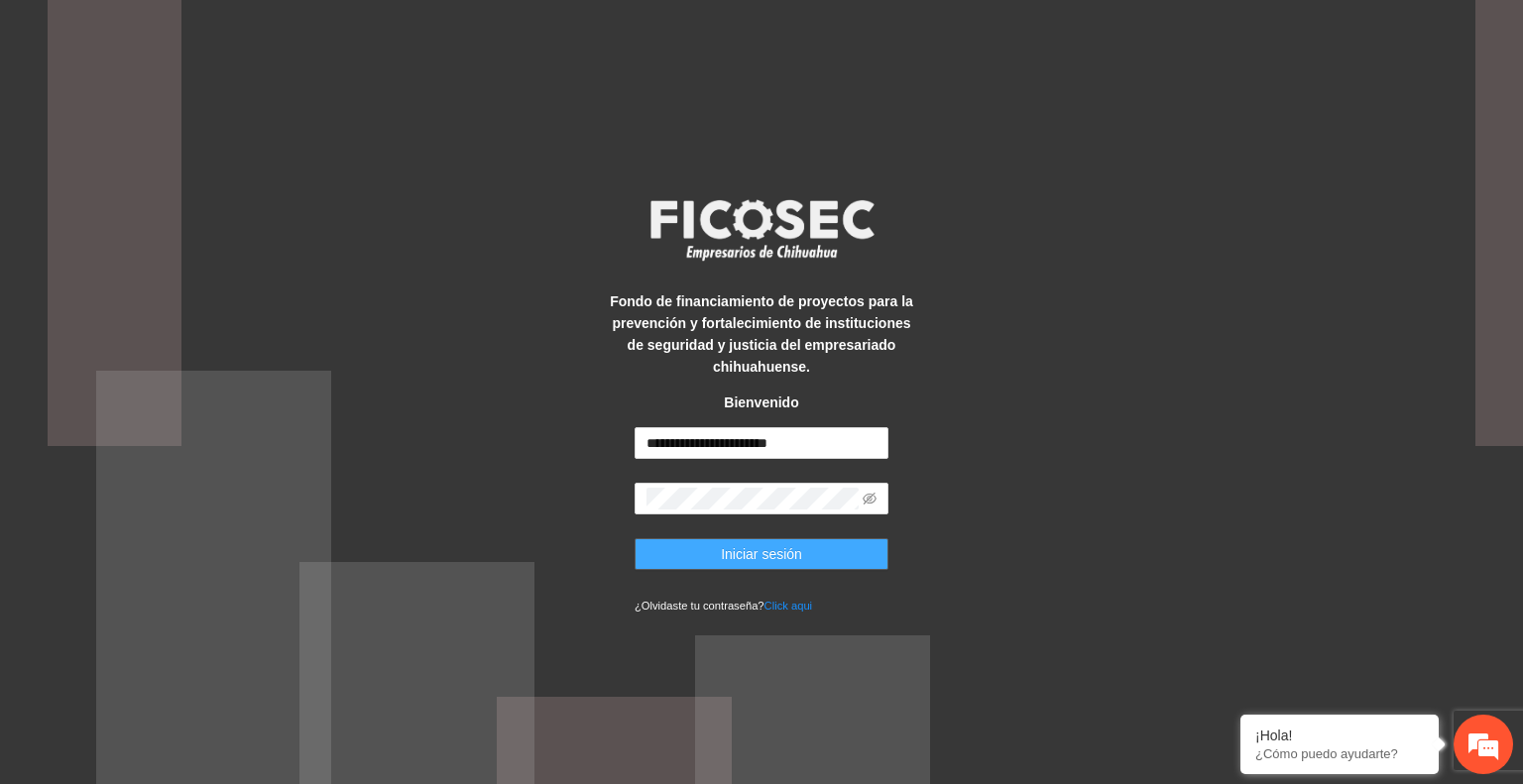 click on "Iniciar sesión" at bounding box center (762, 554) 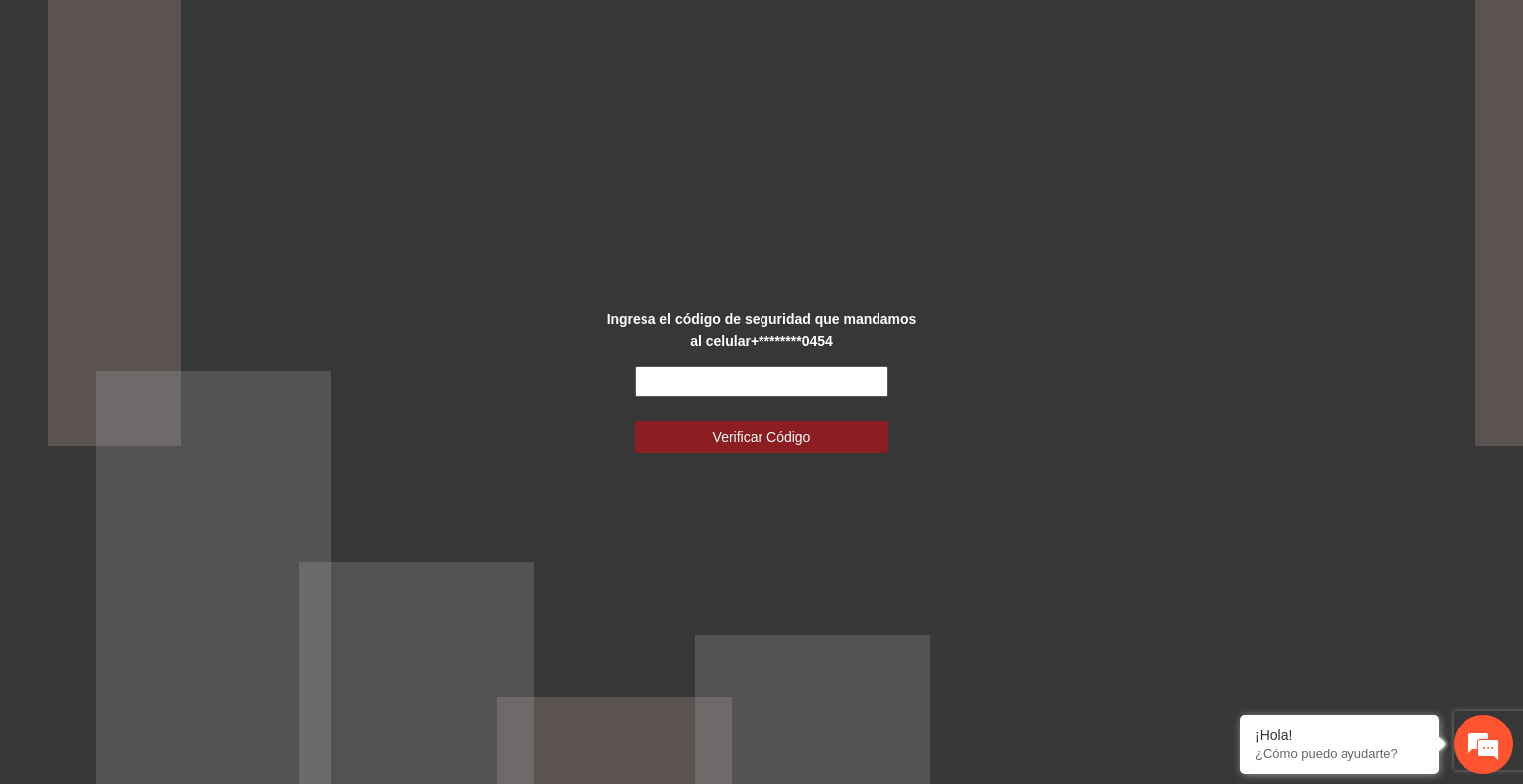 click at bounding box center (762, 382) 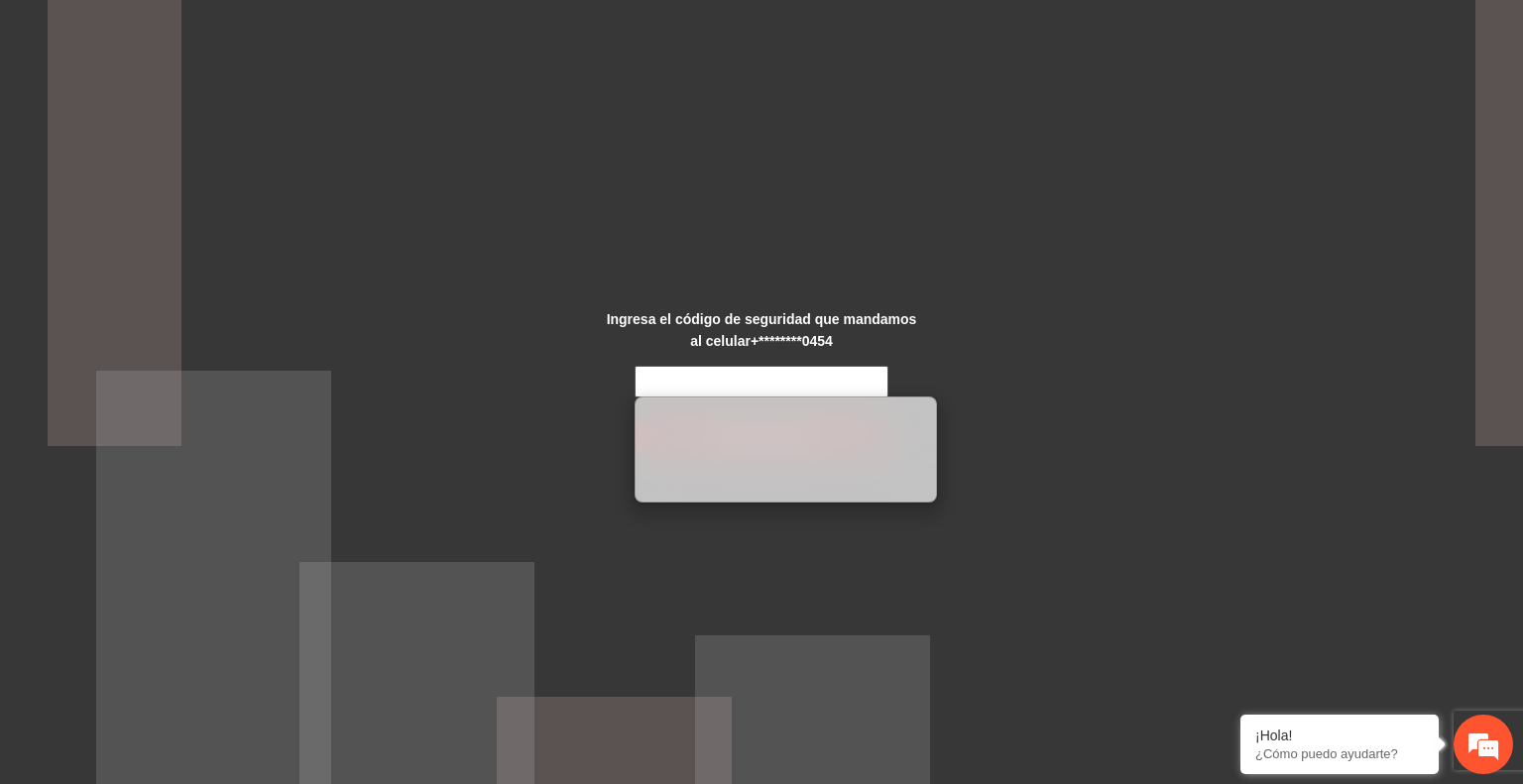 scroll, scrollTop: 0, scrollLeft: 0, axis: both 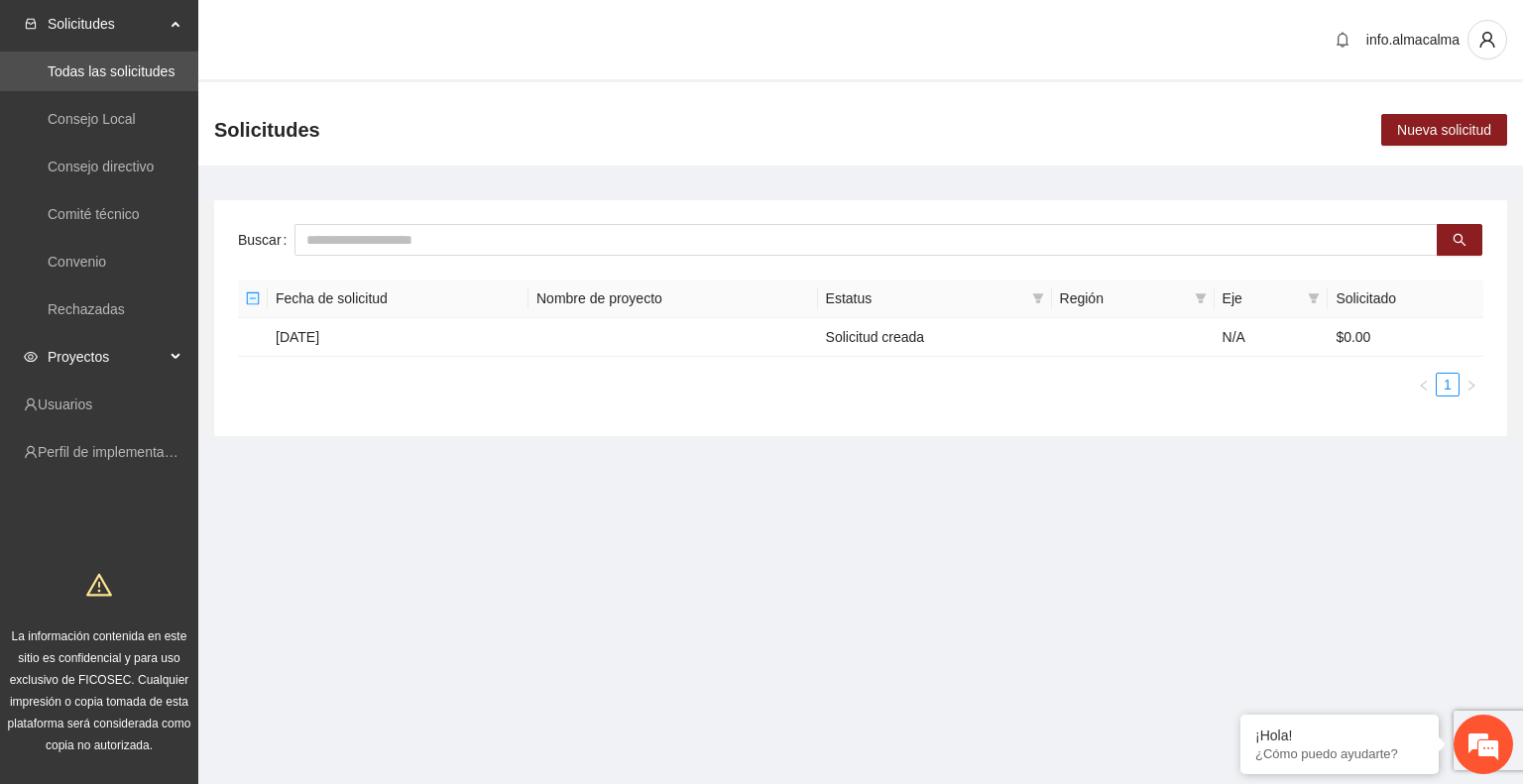 click on "Proyectos" at bounding box center (106, 357) 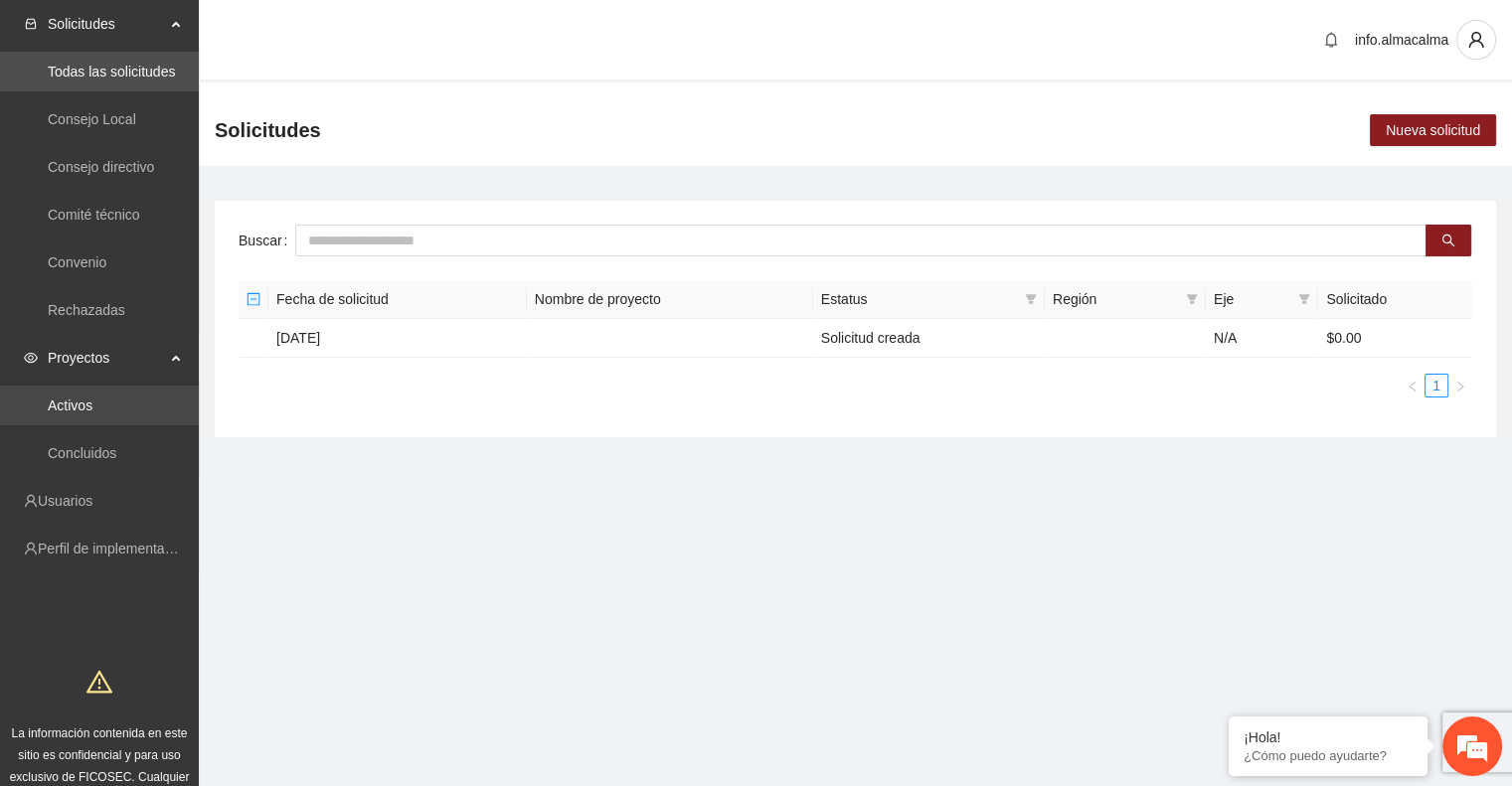 click on "Activos" at bounding box center (70, 405) 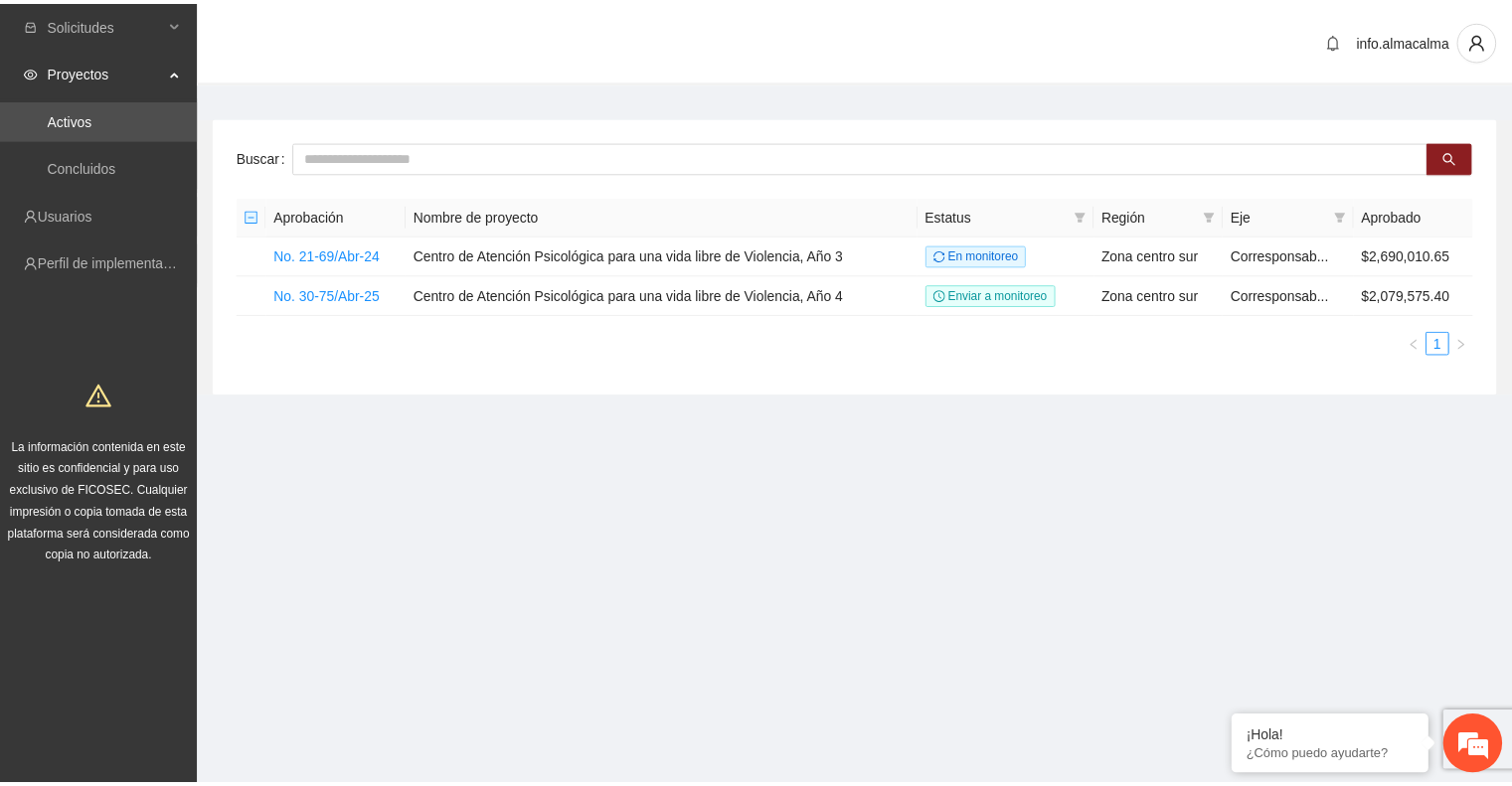 scroll, scrollTop: 0, scrollLeft: 0, axis: both 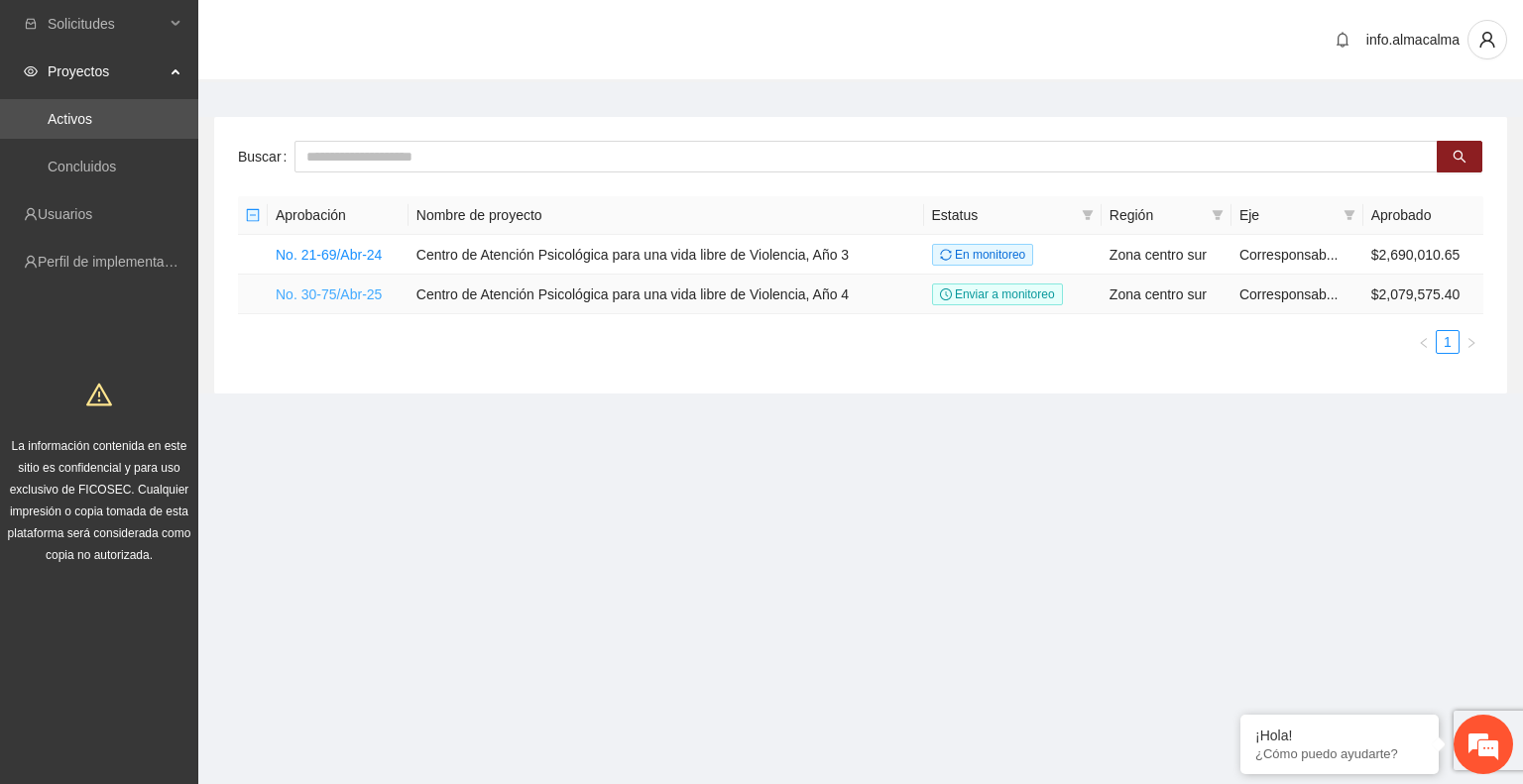 click on "No. 30-75/Abr-25" at bounding box center [328, 294] 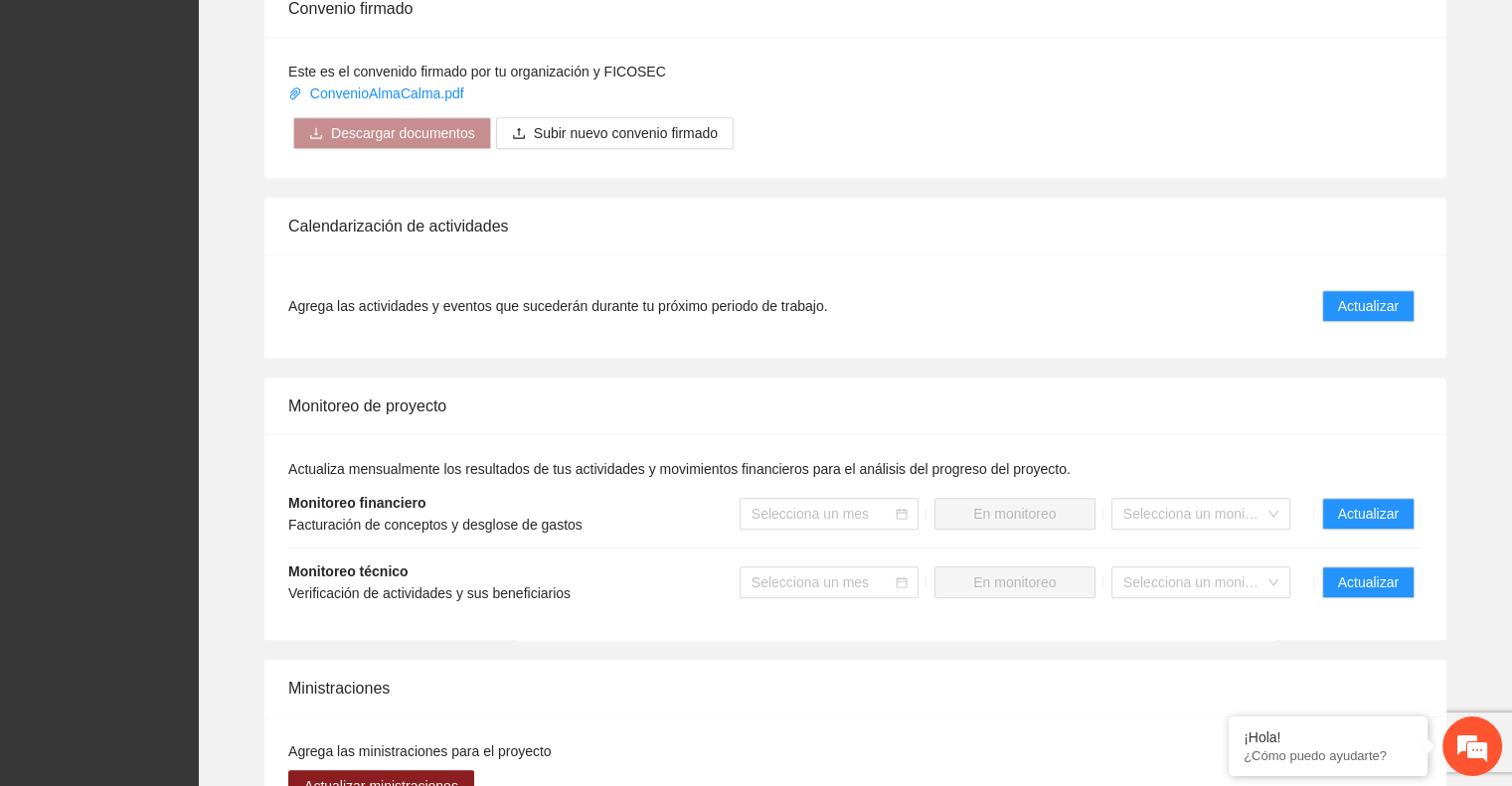 scroll, scrollTop: 1254, scrollLeft: 0, axis: vertical 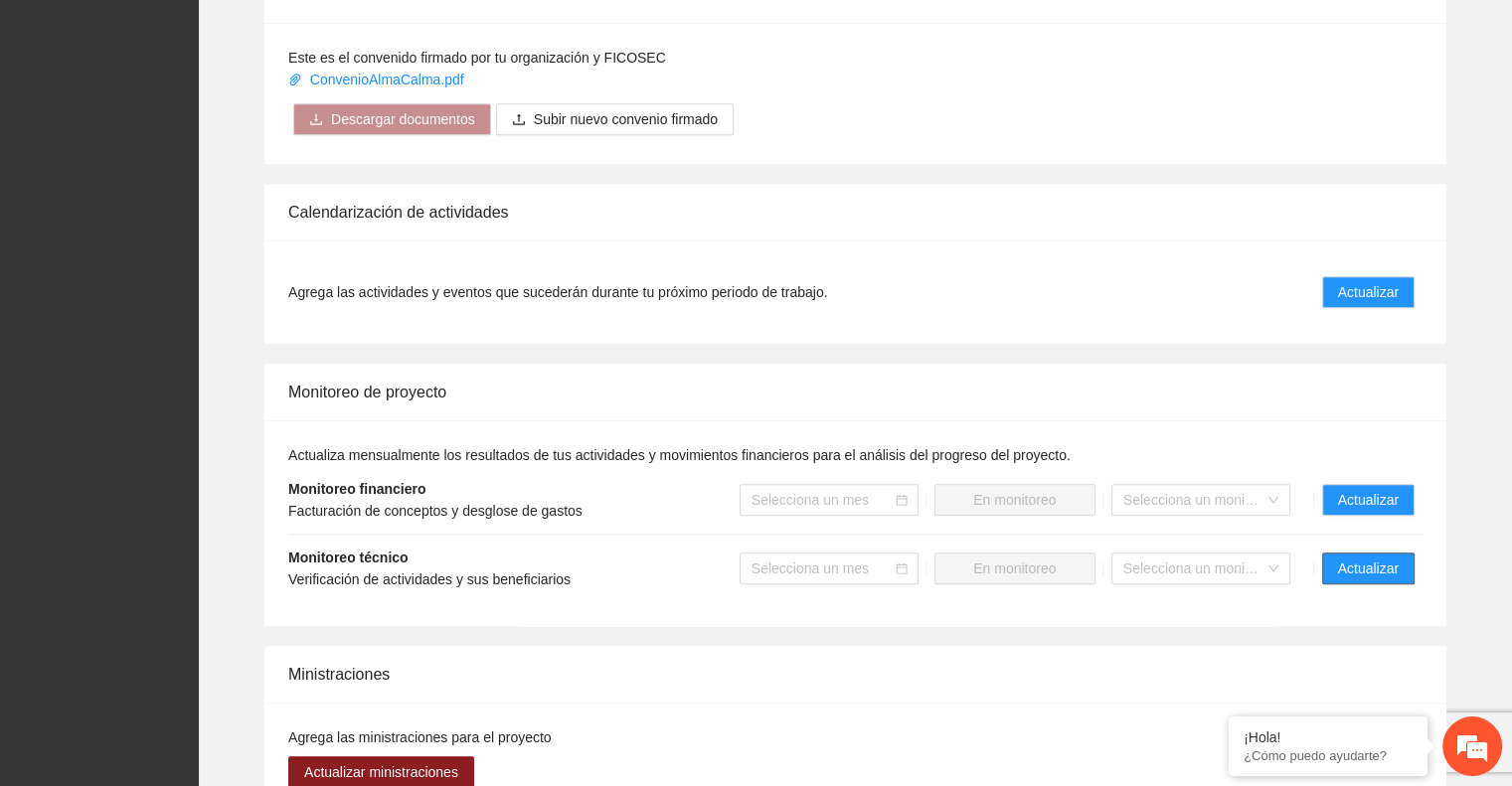 click on "Actualizar" at bounding box center [1368, 568] 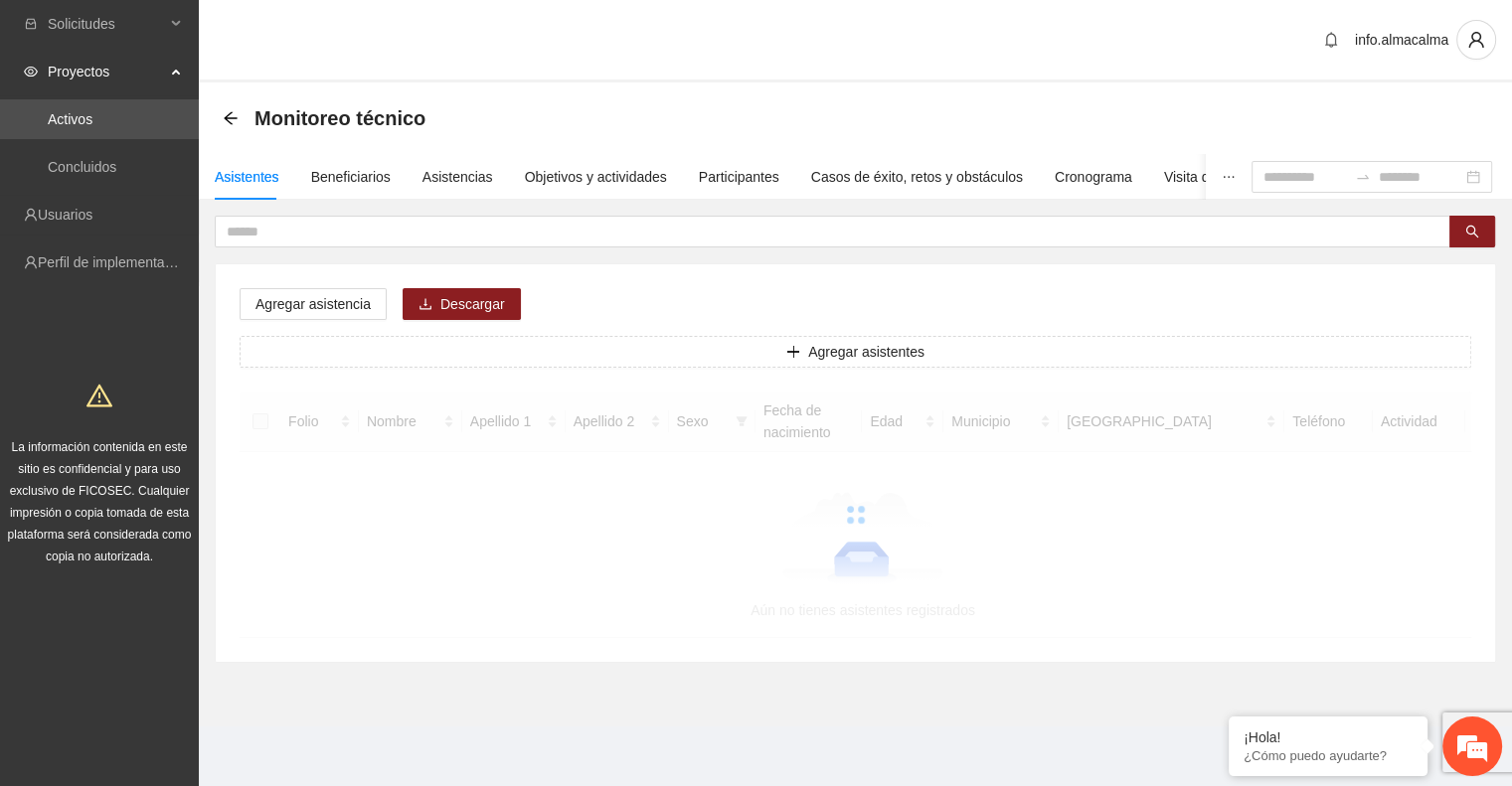 scroll, scrollTop: 0, scrollLeft: 0, axis: both 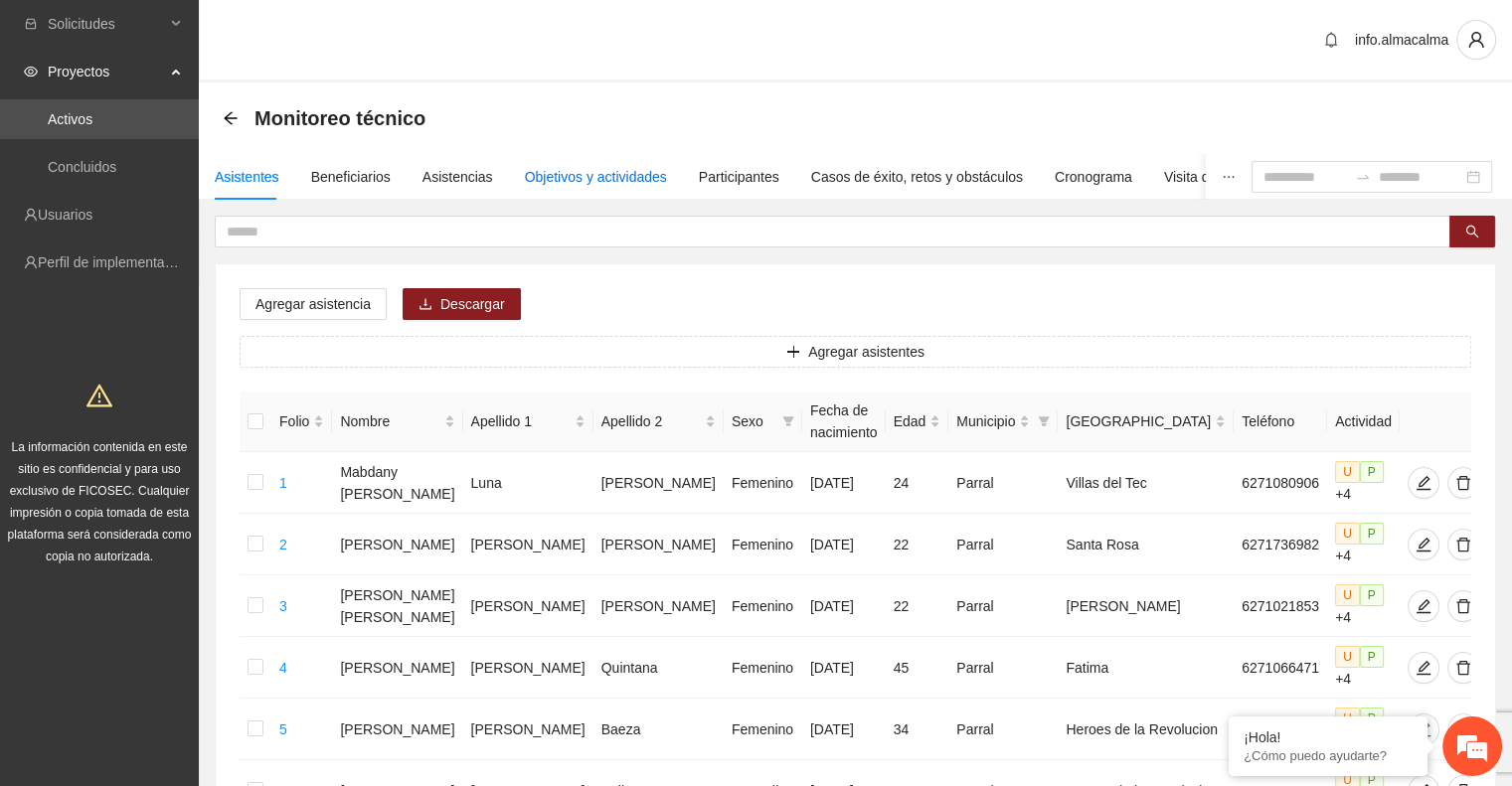 click on "Objetivos y actividades" at bounding box center [595, 177] 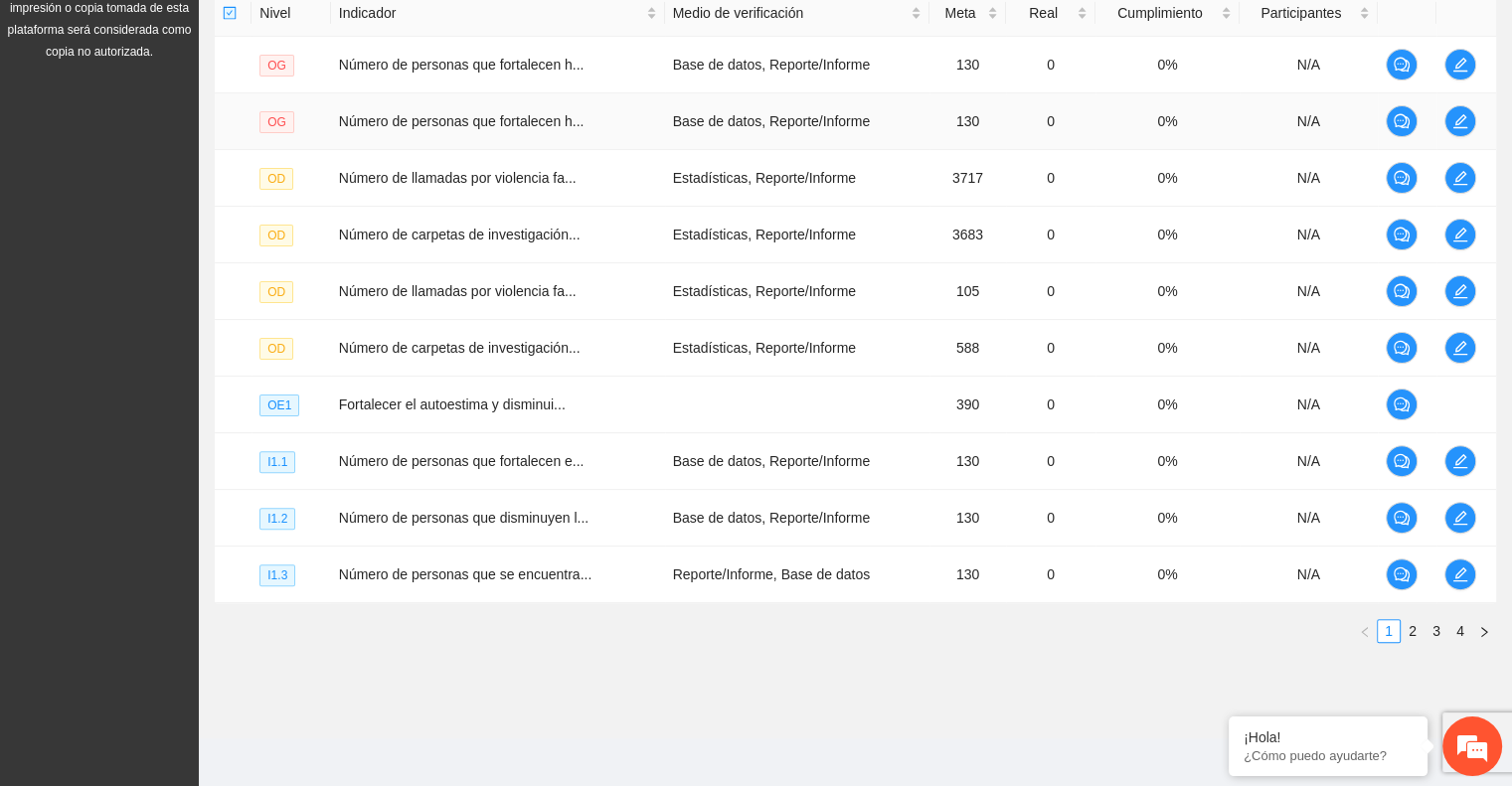 scroll, scrollTop: 509, scrollLeft: 0, axis: vertical 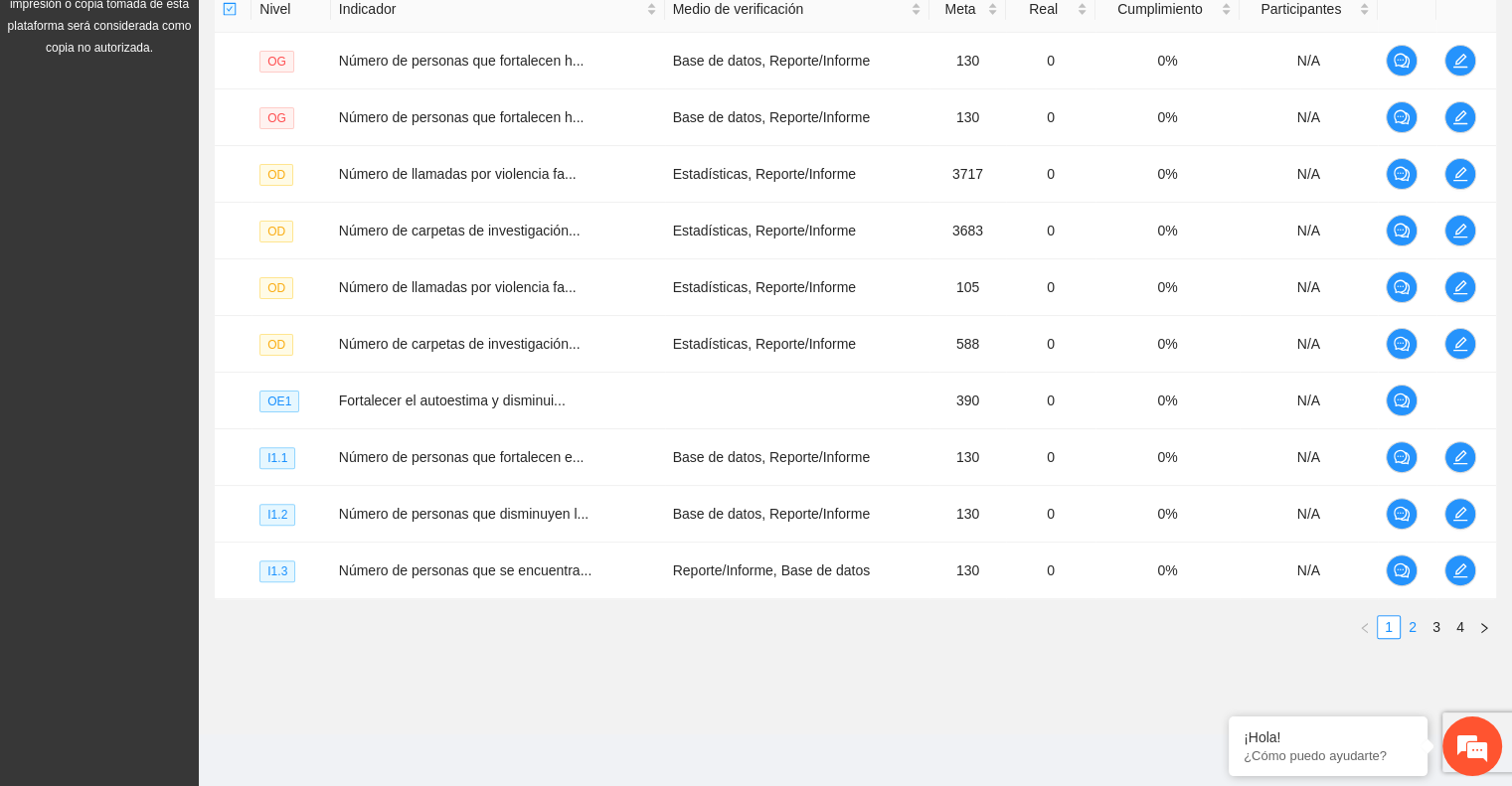 click on "2" at bounding box center [1413, 627] 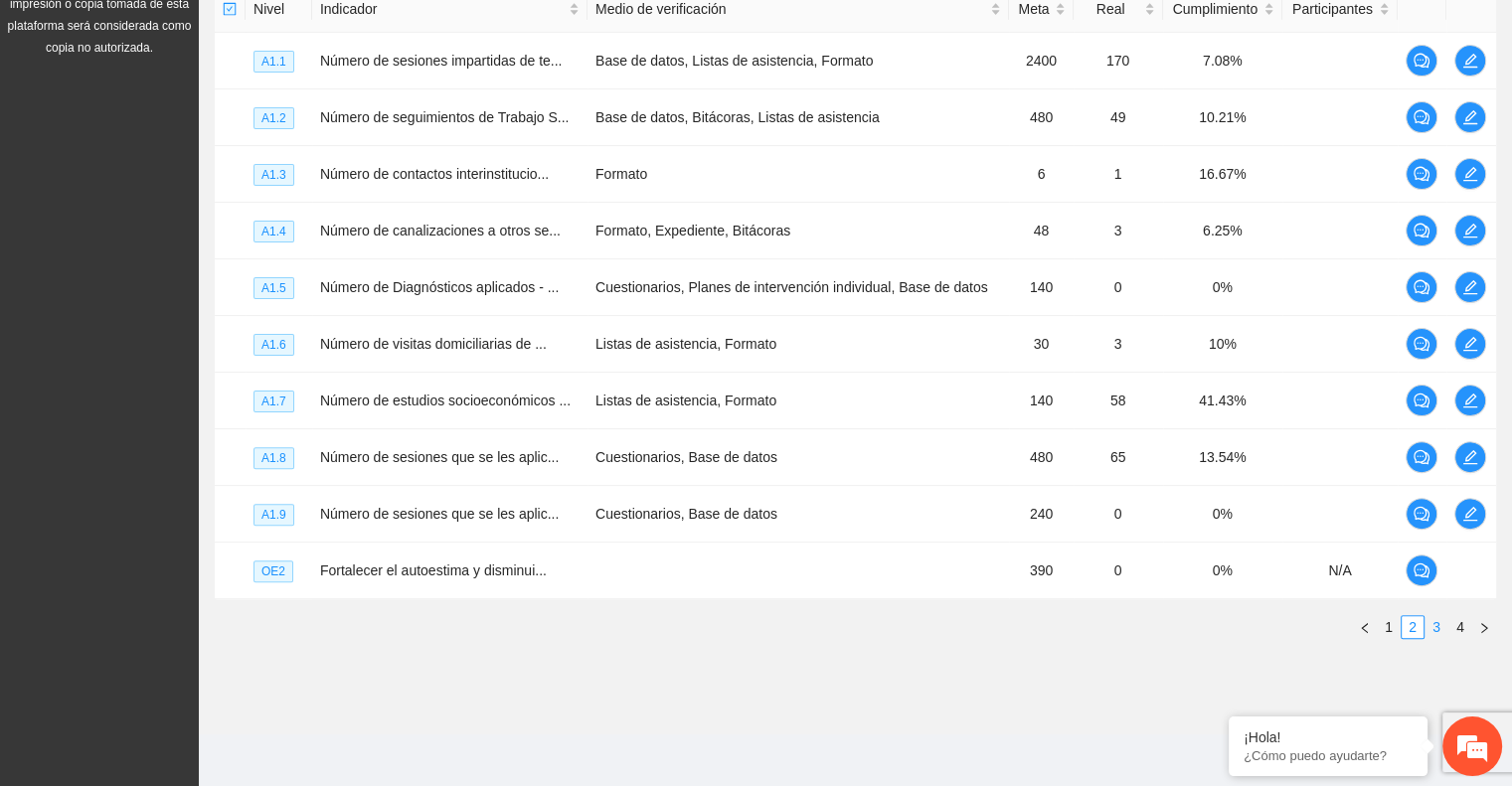 click on "3" at bounding box center [1436, 627] 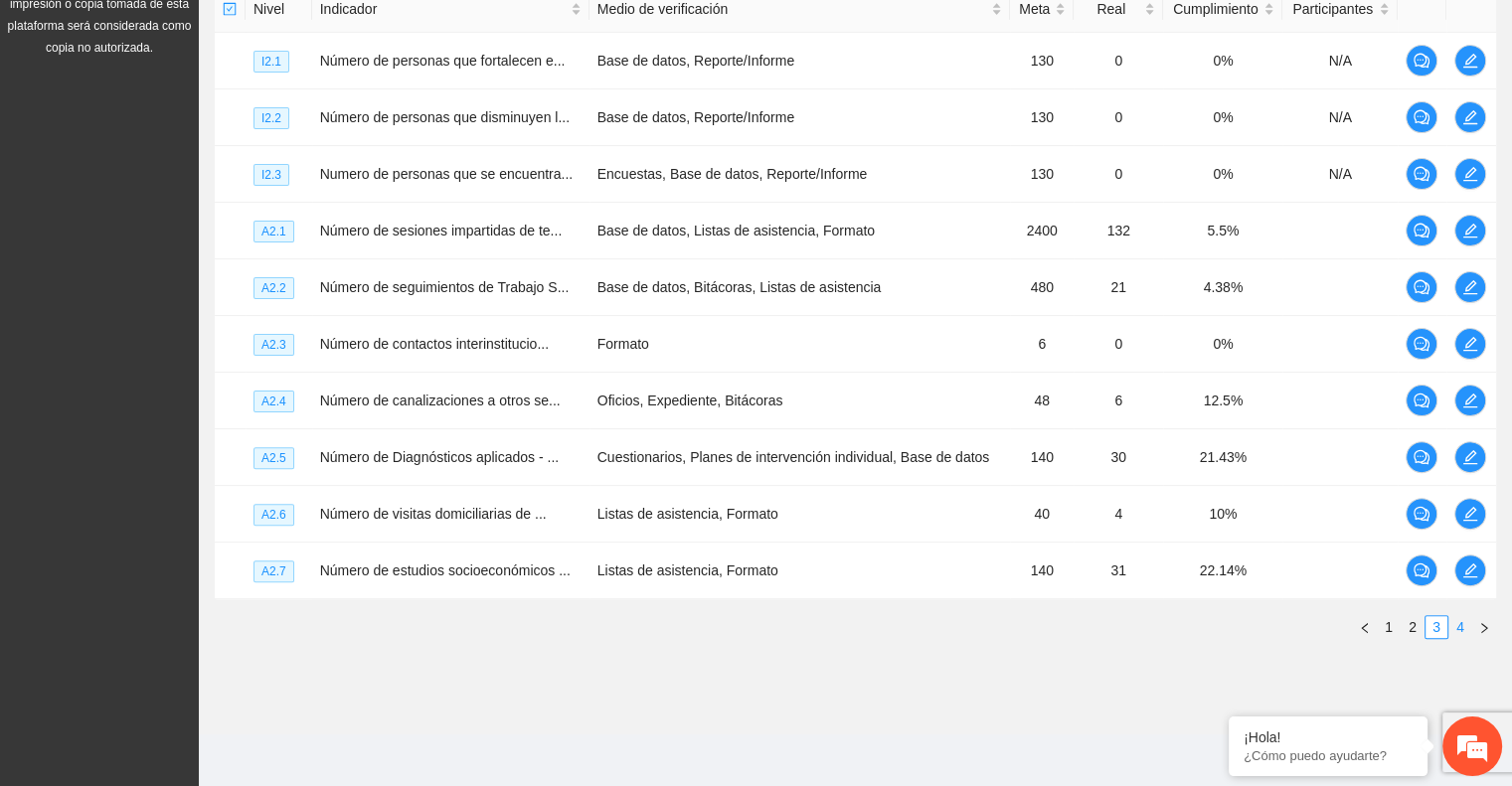 click on "4" at bounding box center (1460, 627) 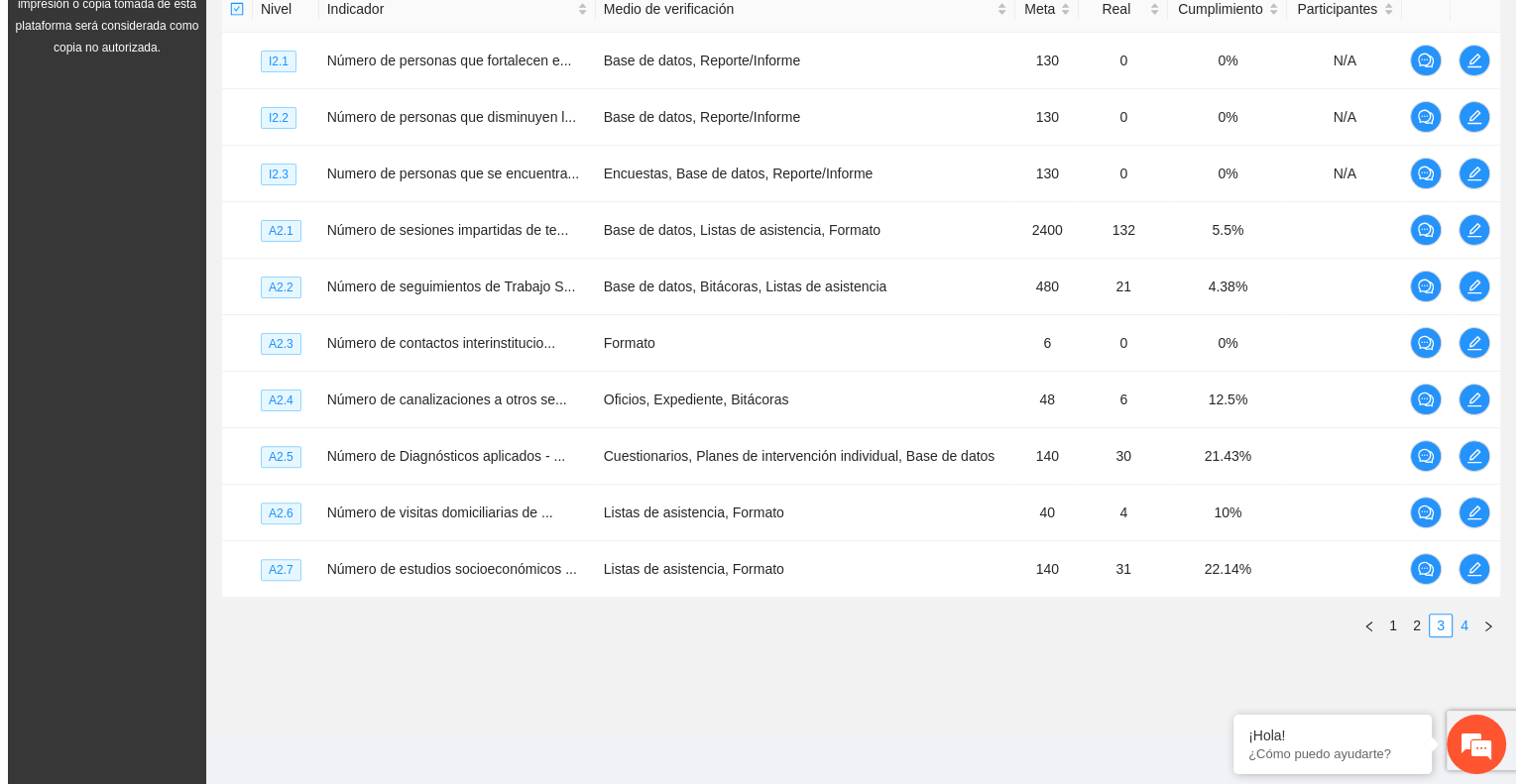 scroll, scrollTop: 452, scrollLeft: 0, axis: vertical 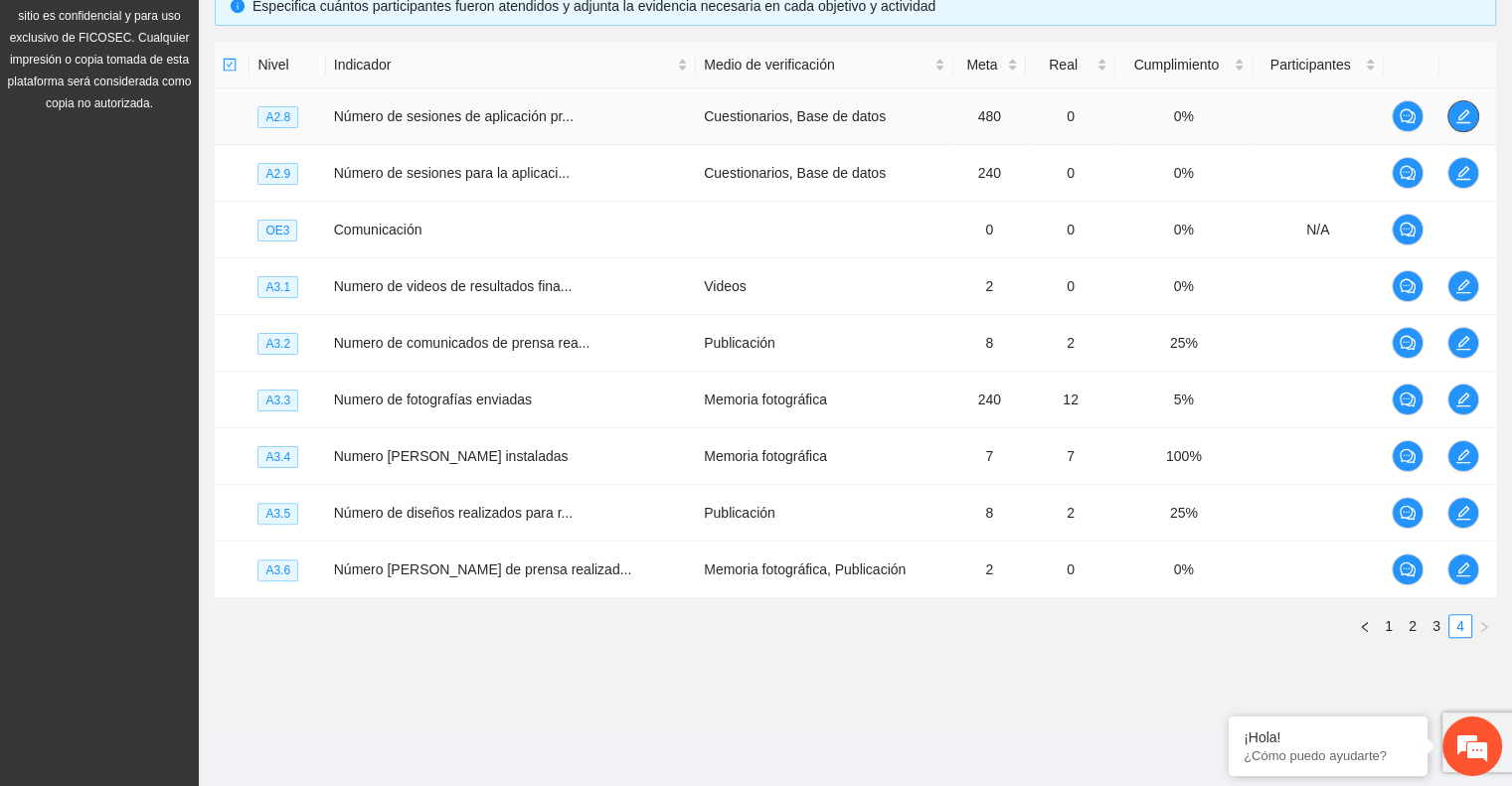 click 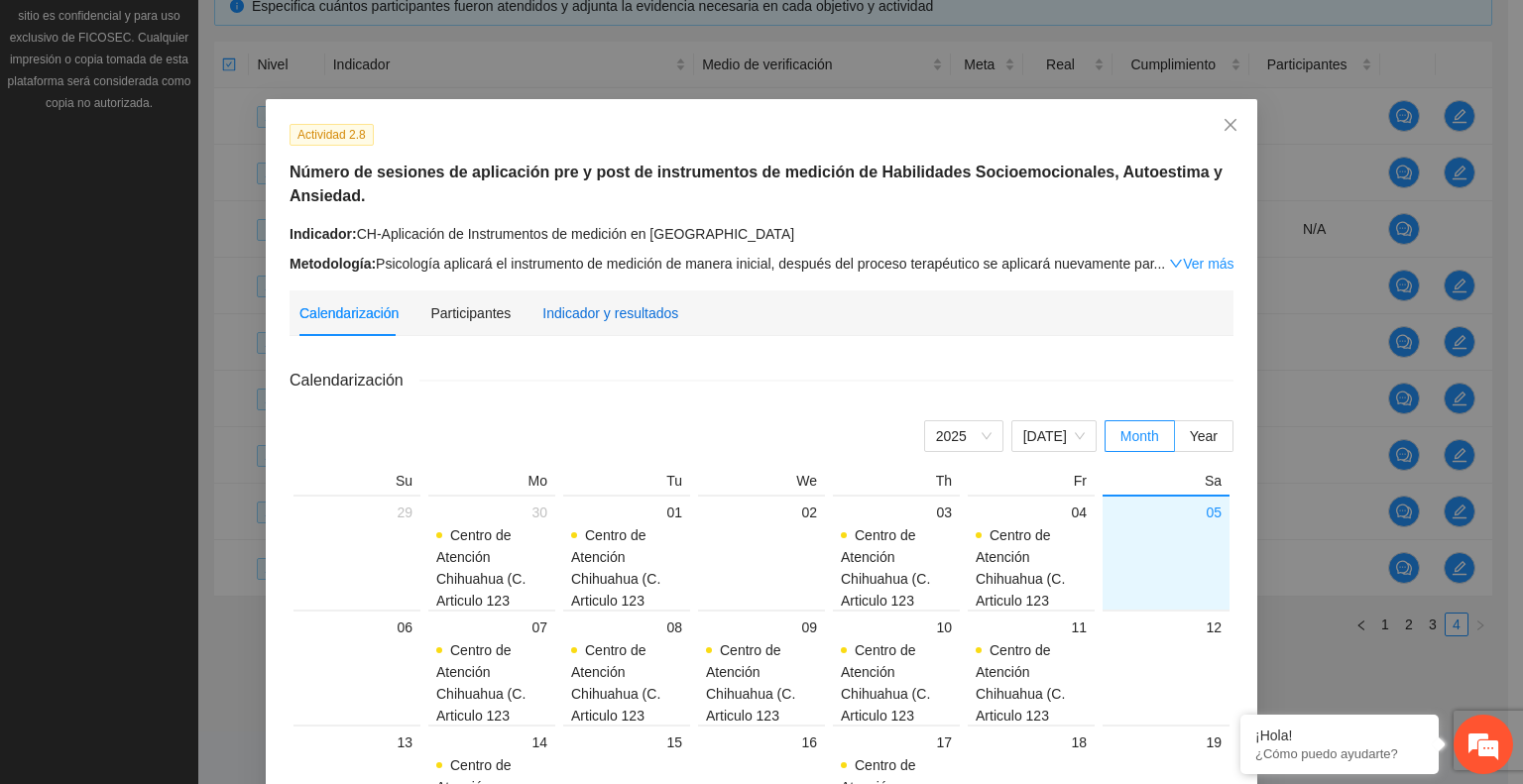 click on "Indicador y resultados" at bounding box center (610, 313) 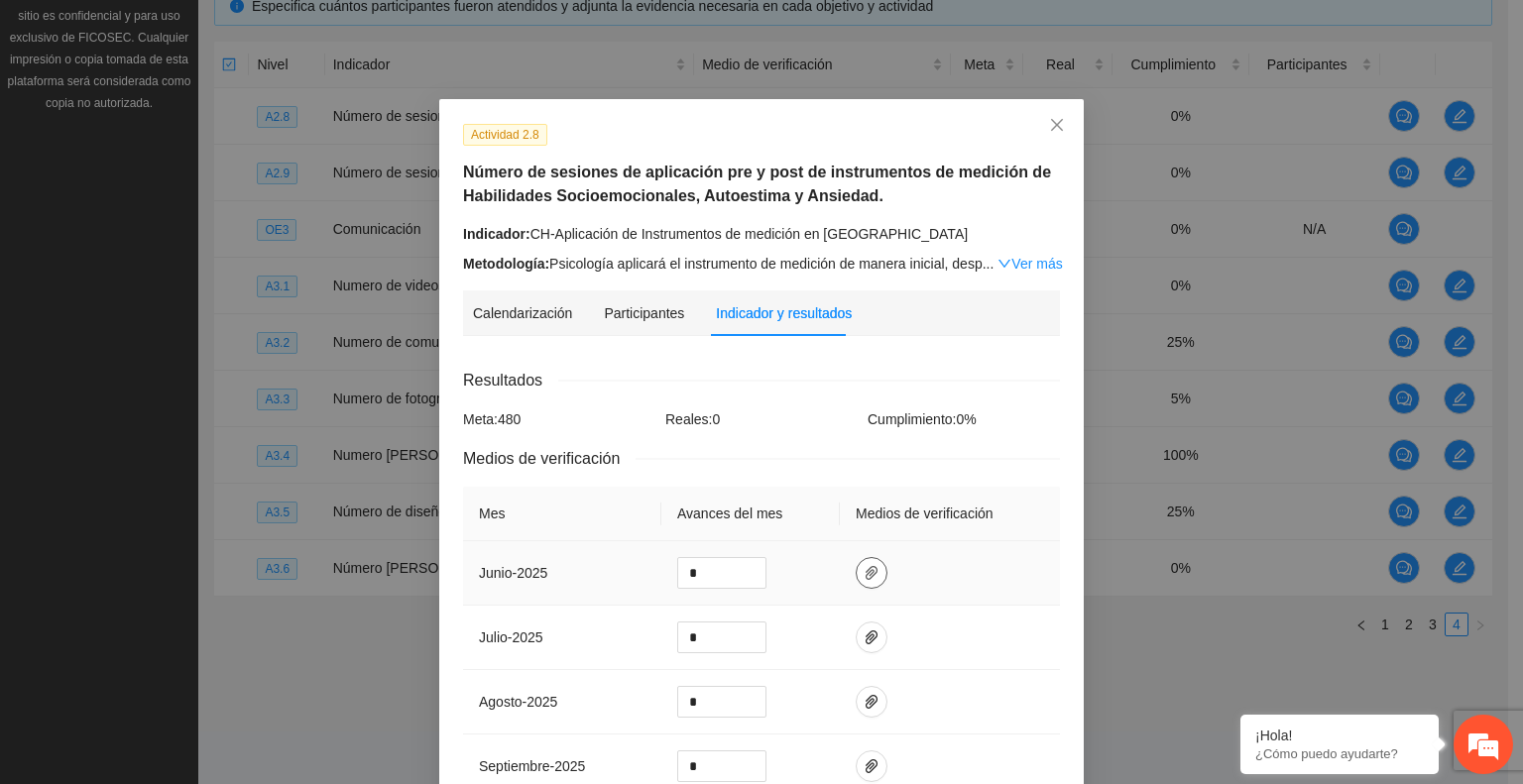 click at bounding box center [872, 573] 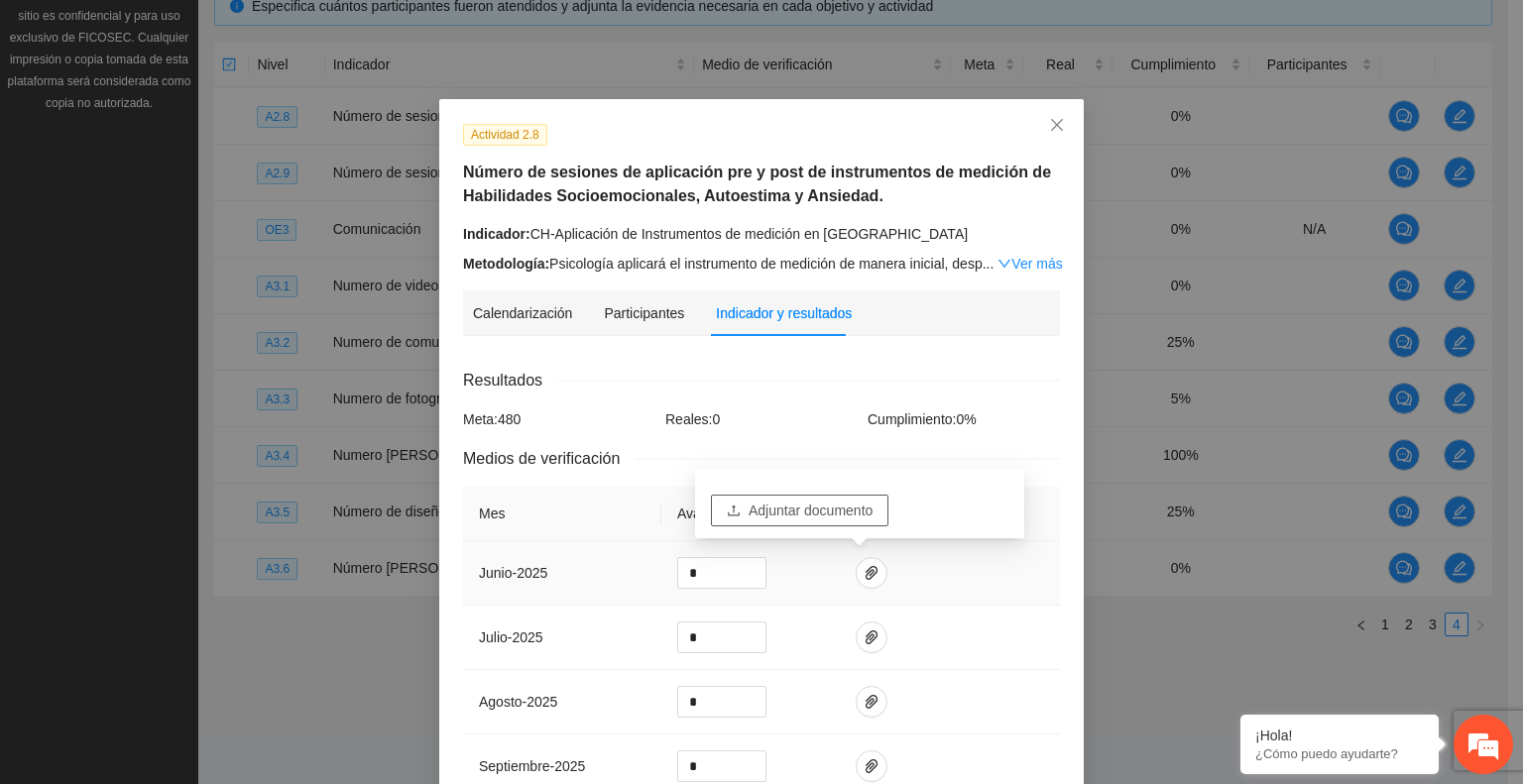 click on "Adjuntar documento" at bounding box center [810, 510] 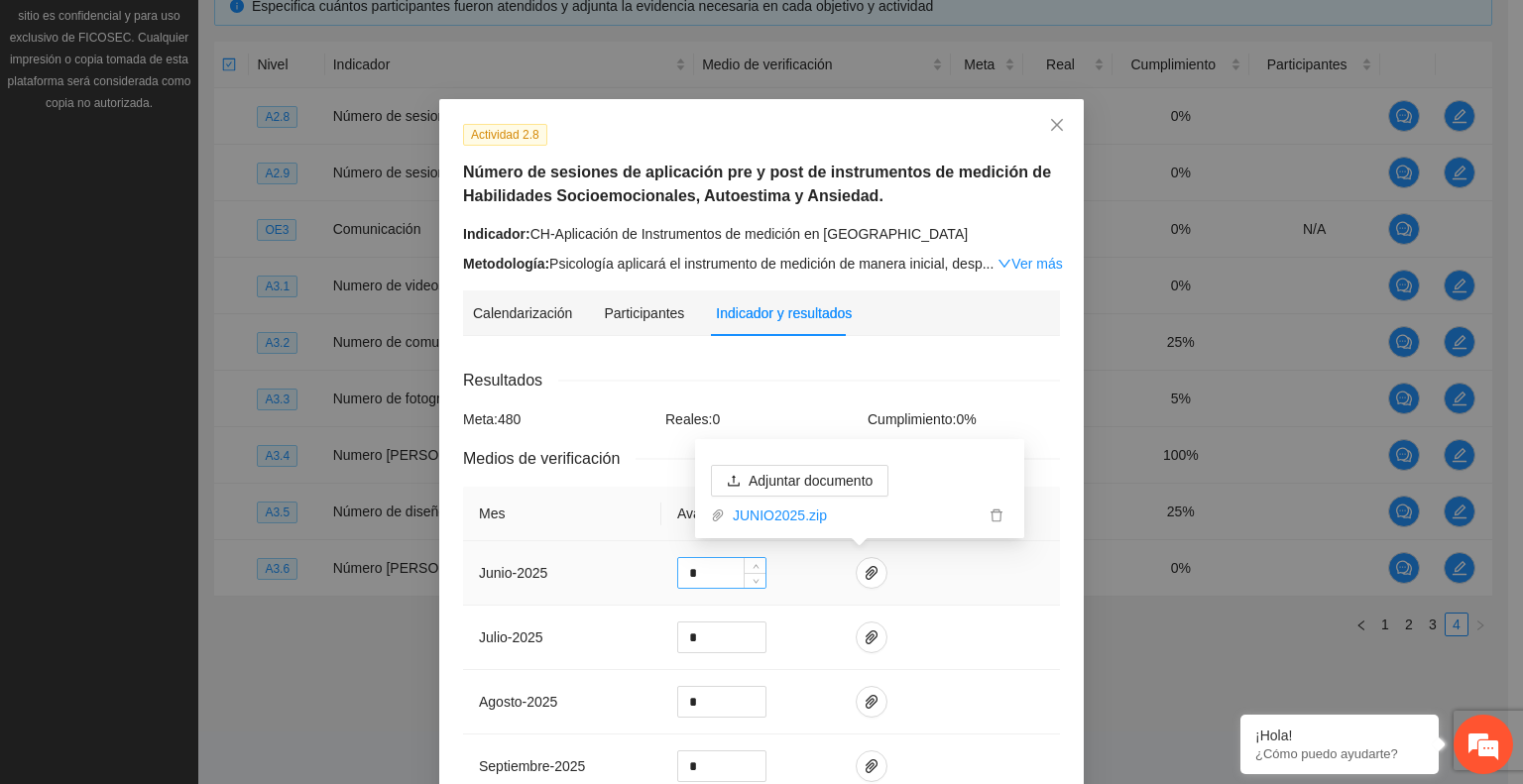 click on "*" at bounding box center (722, 573) 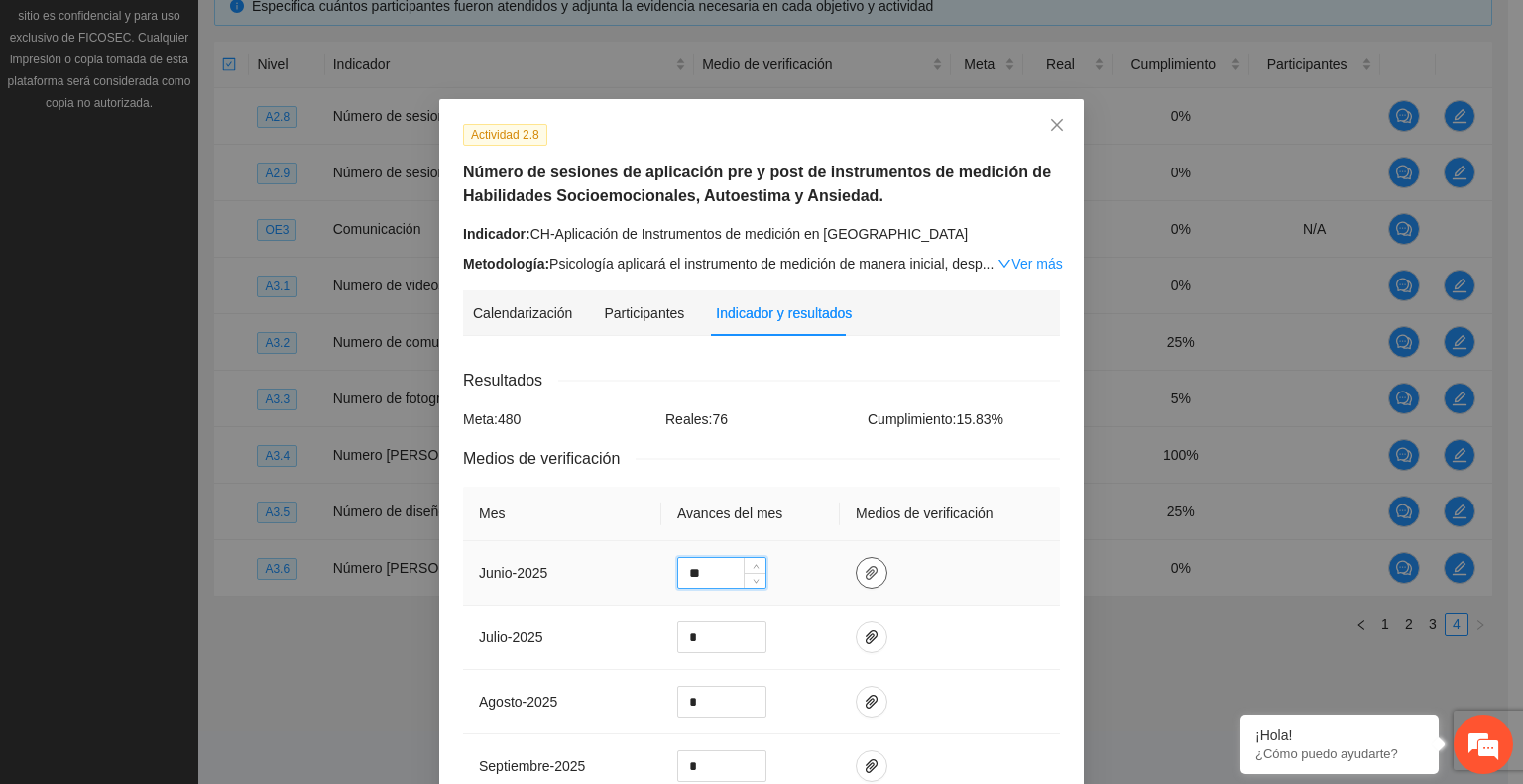 type on "**" 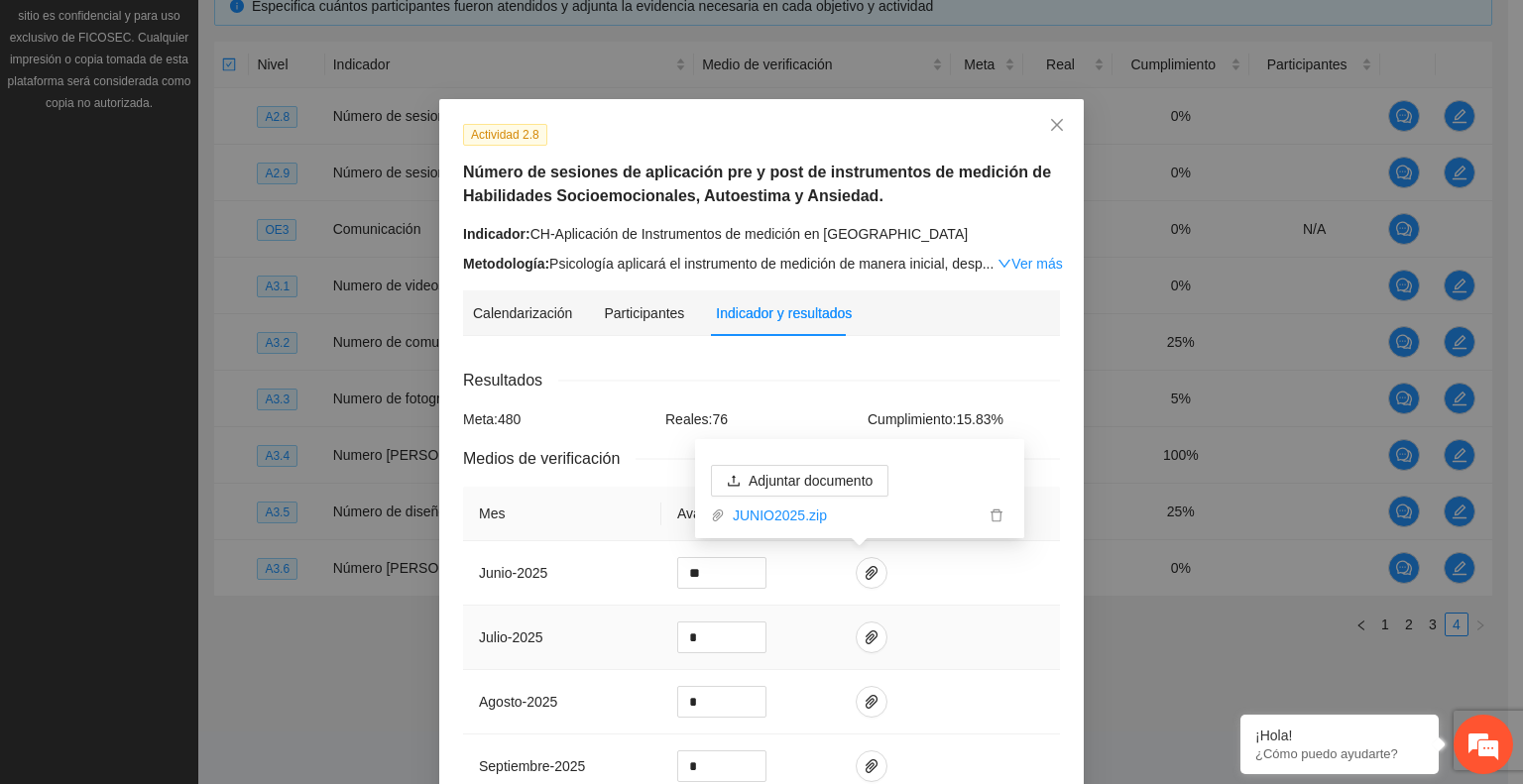 click at bounding box center (950, 637) 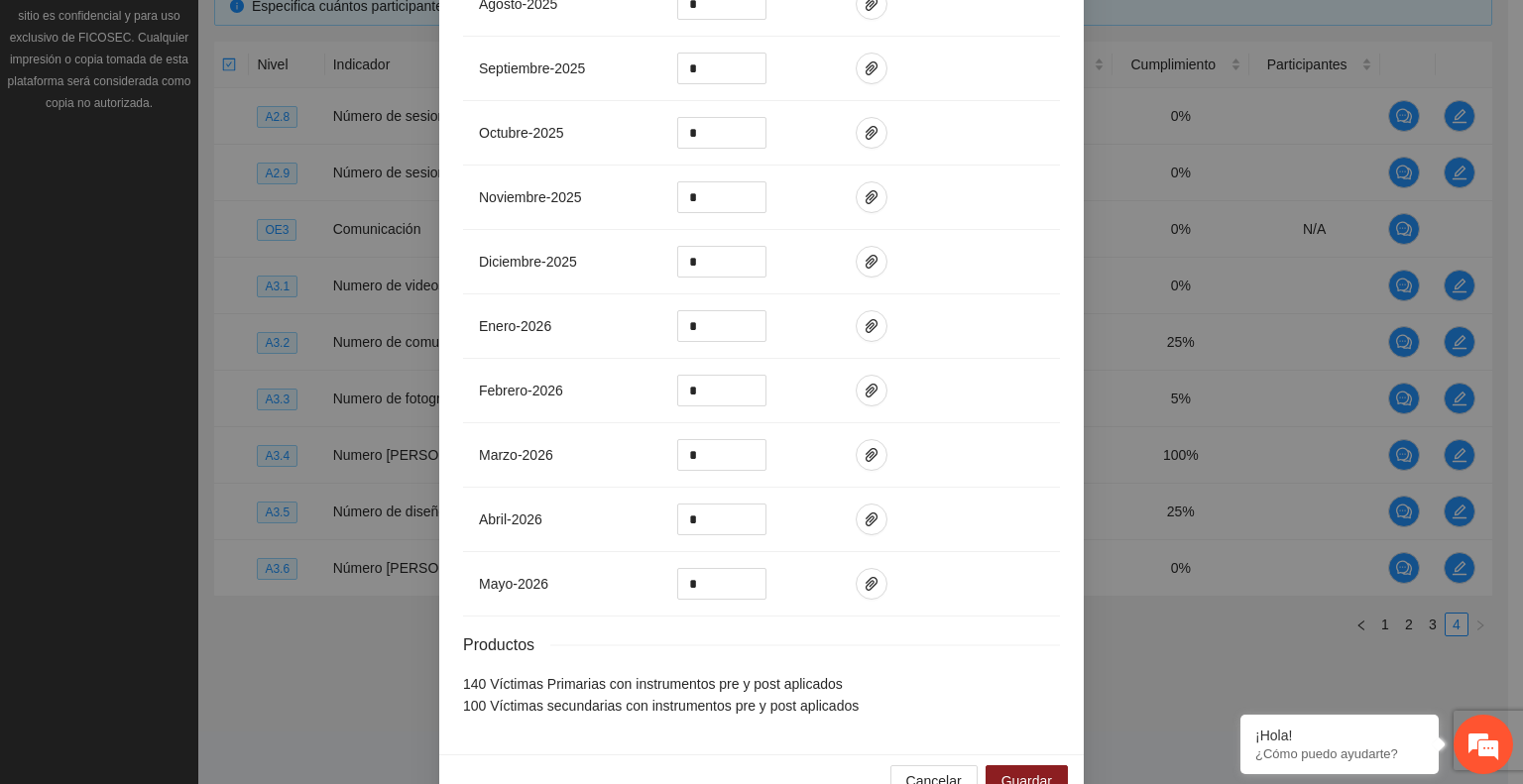 scroll, scrollTop: 720, scrollLeft: 0, axis: vertical 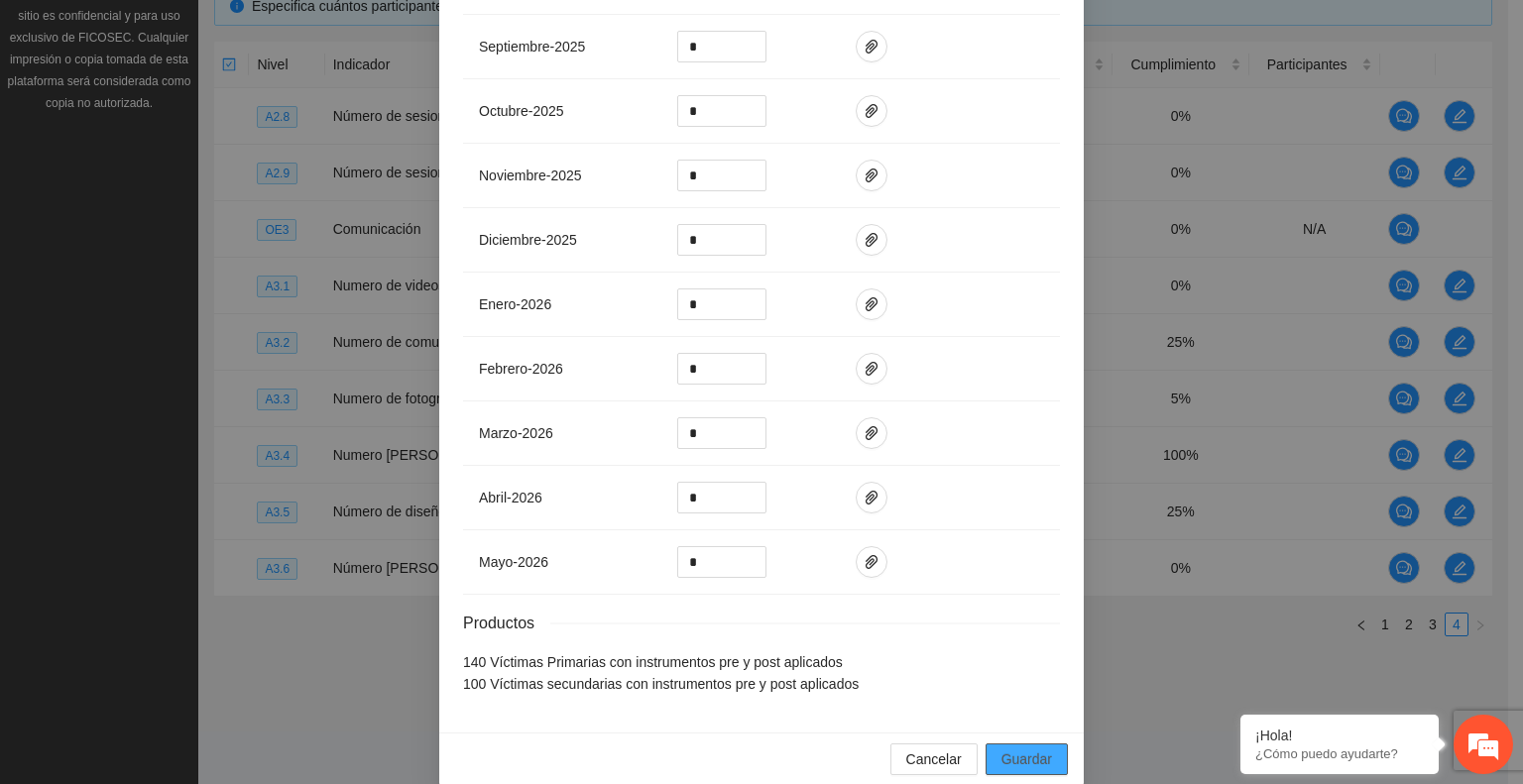 click on "Guardar" at bounding box center [1026, 759] 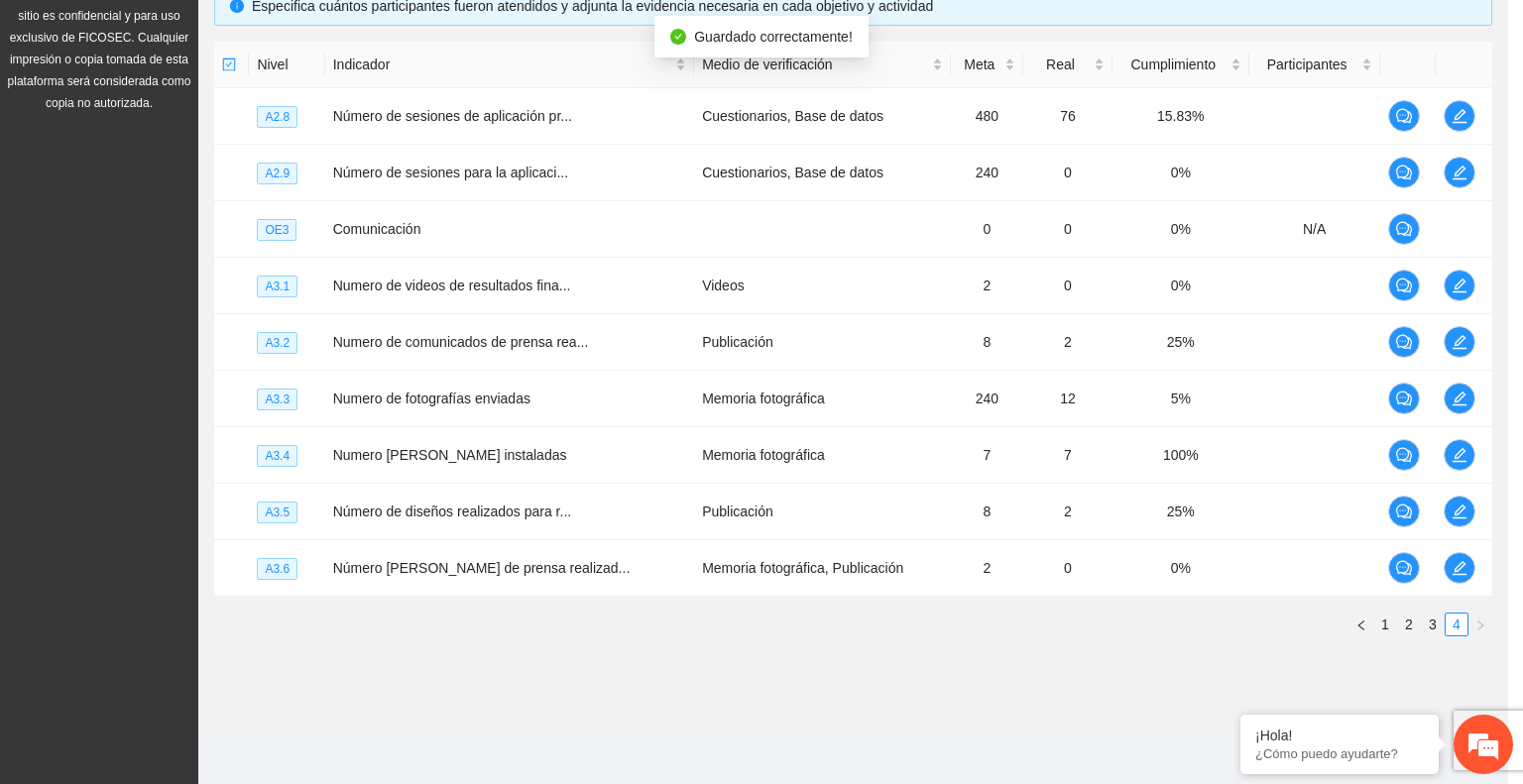 scroll, scrollTop: 642, scrollLeft: 0, axis: vertical 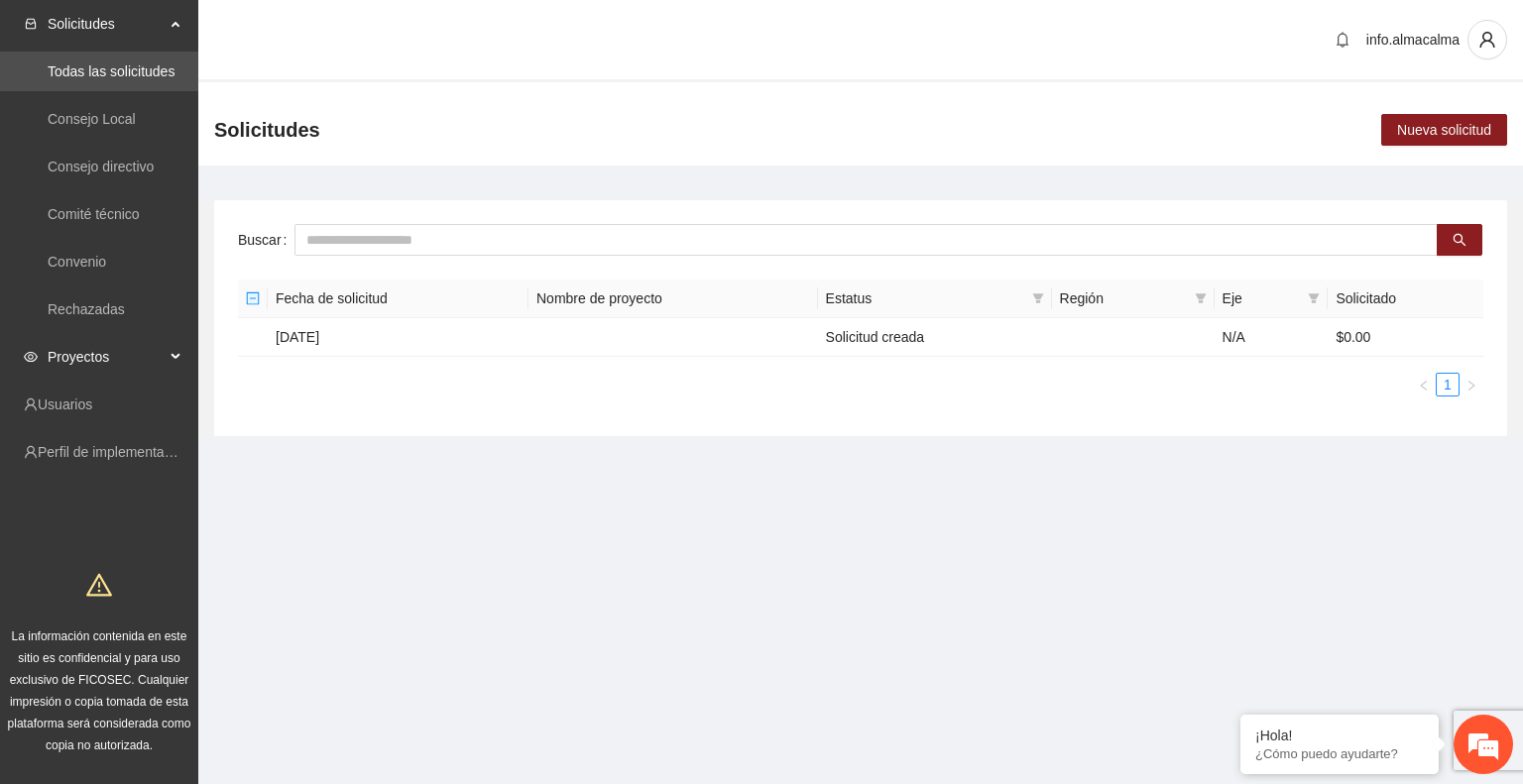 click on "Proyectos" at bounding box center [99, 357] 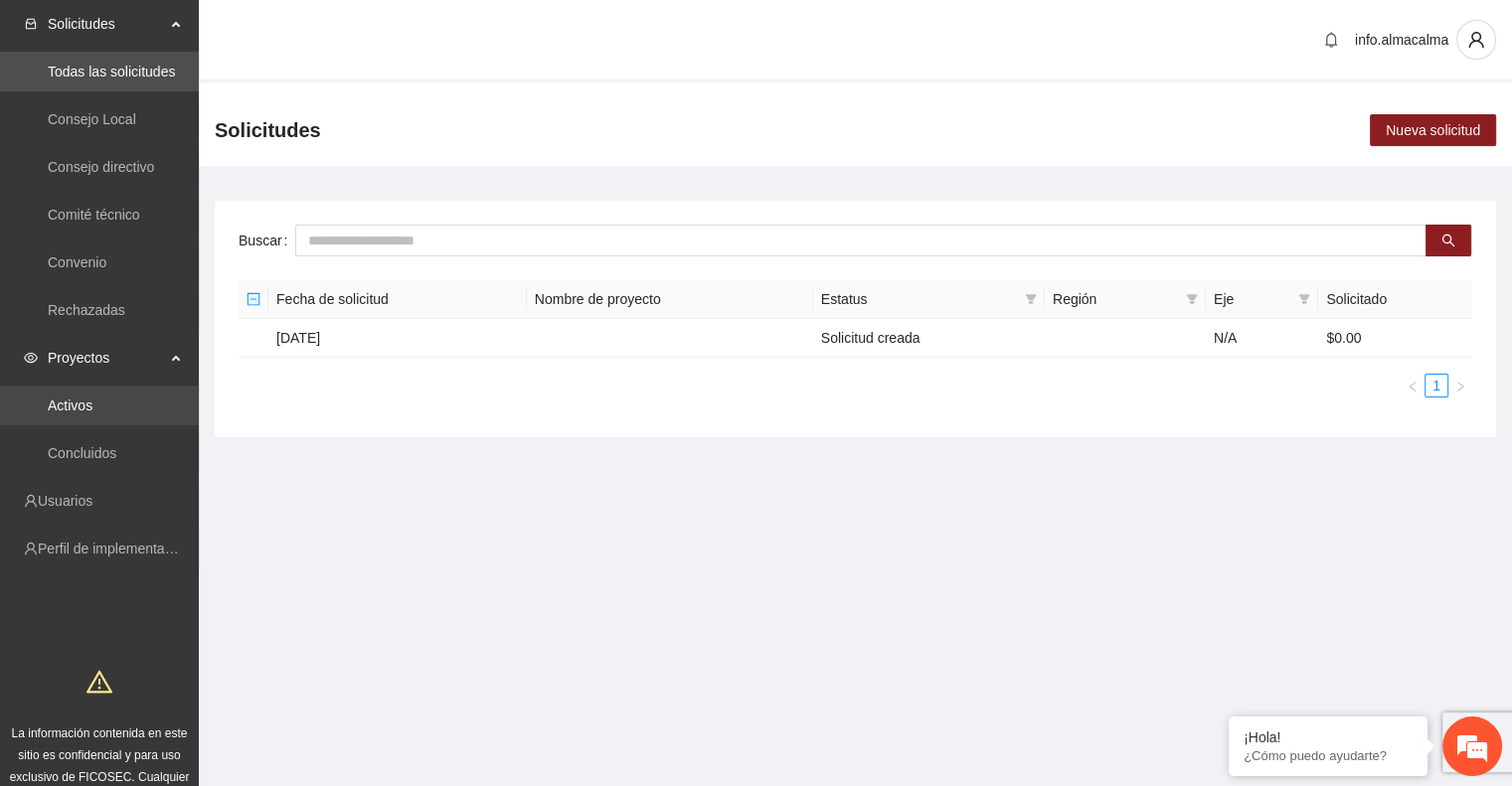 click on "Activos" at bounding box center [70, 405] 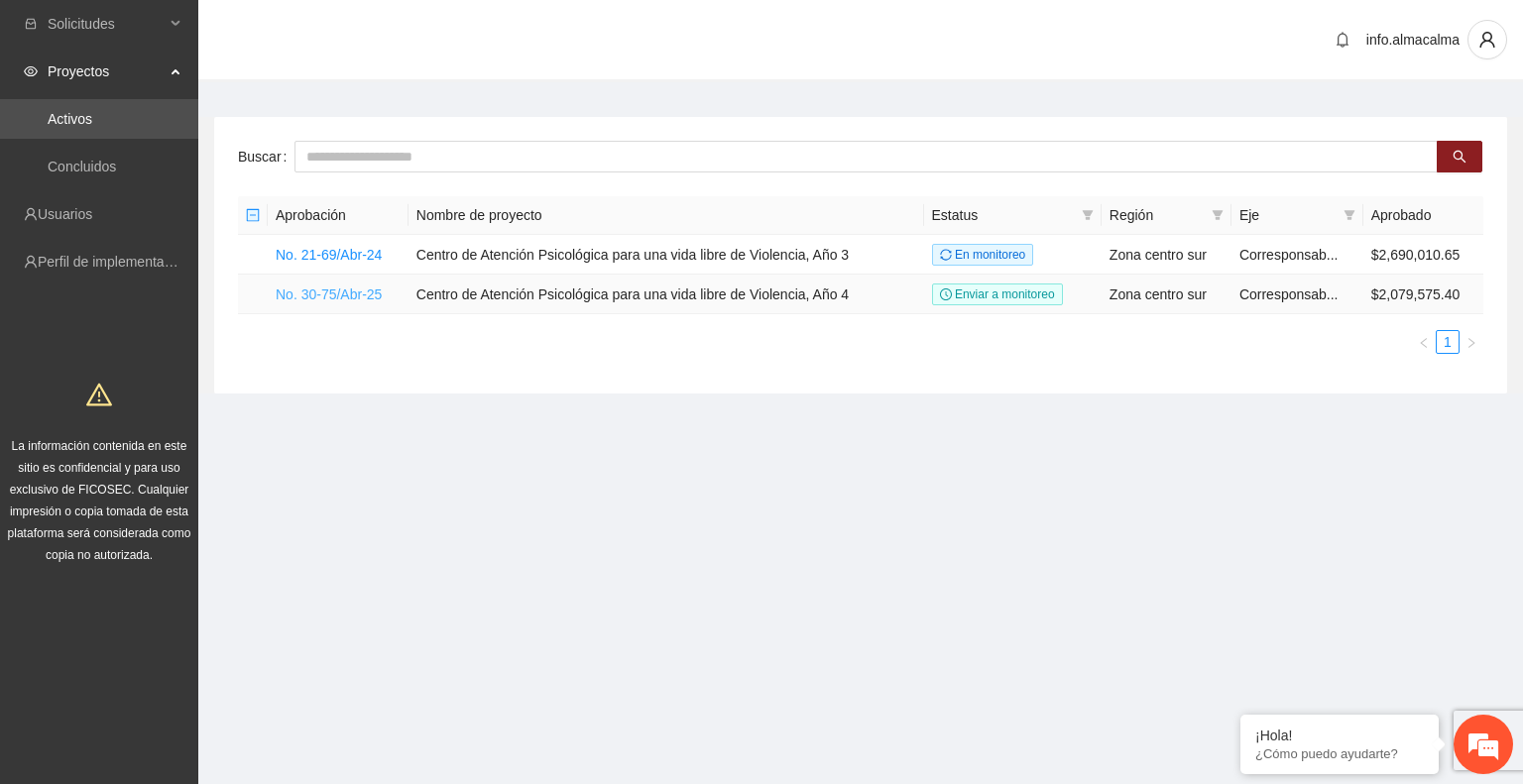 click on "No. 30-75/Abr-25" at bounding box center (328, 294) 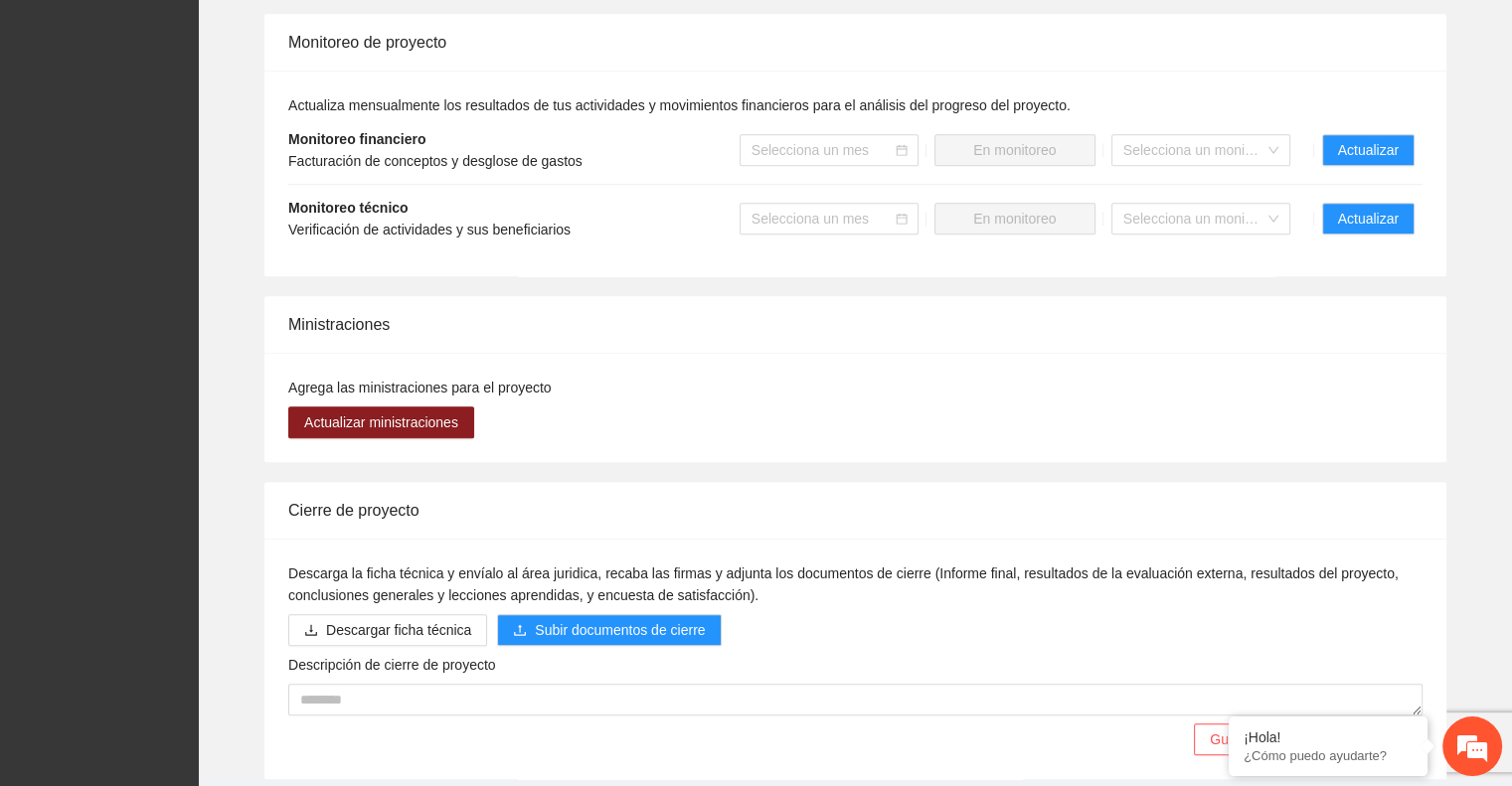 scroll, scrollTop: 1621, scrollLeft: 0, axis: vertical 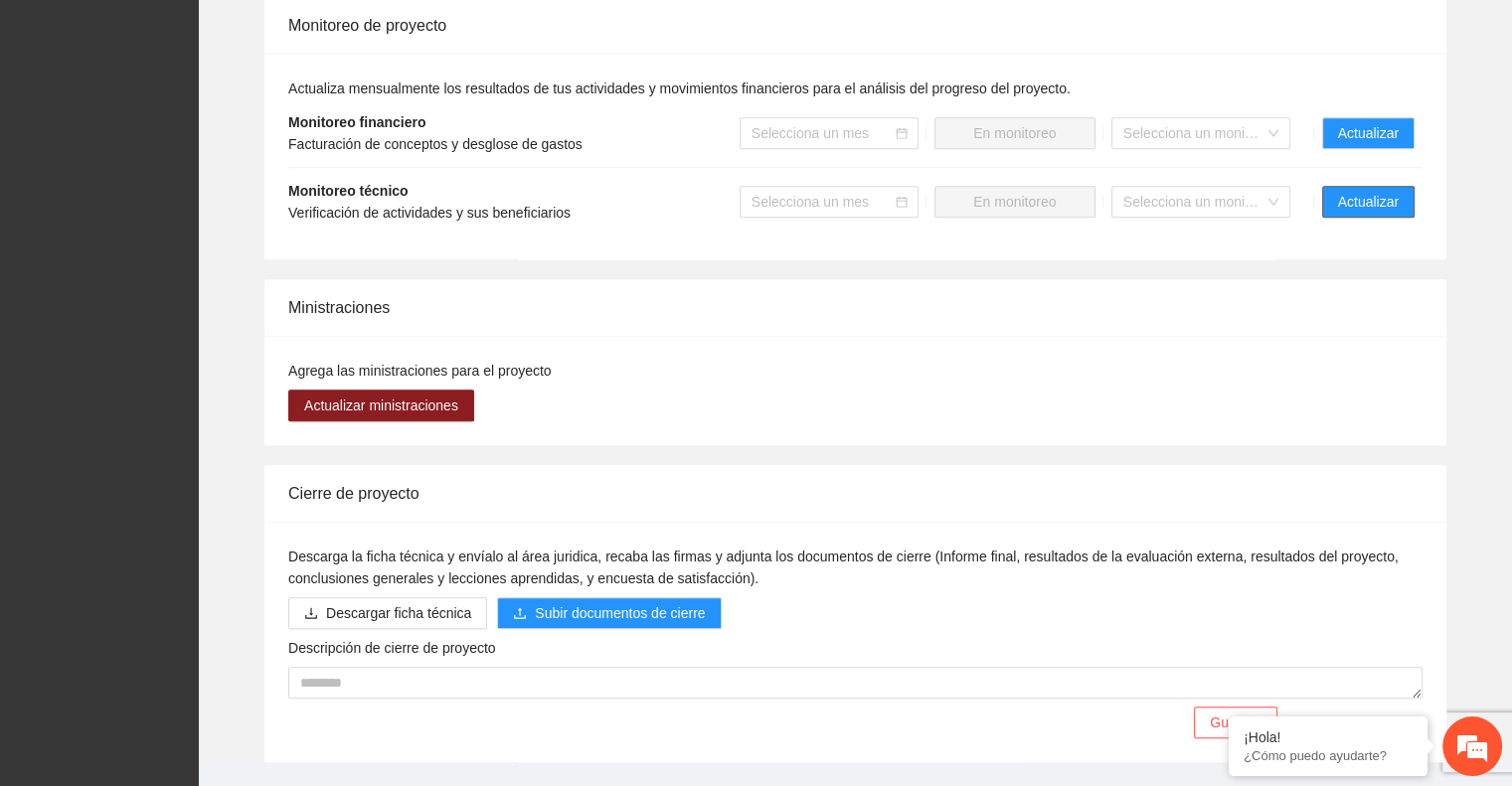 click on "Actualizar" at bounding box center (1368, 202) 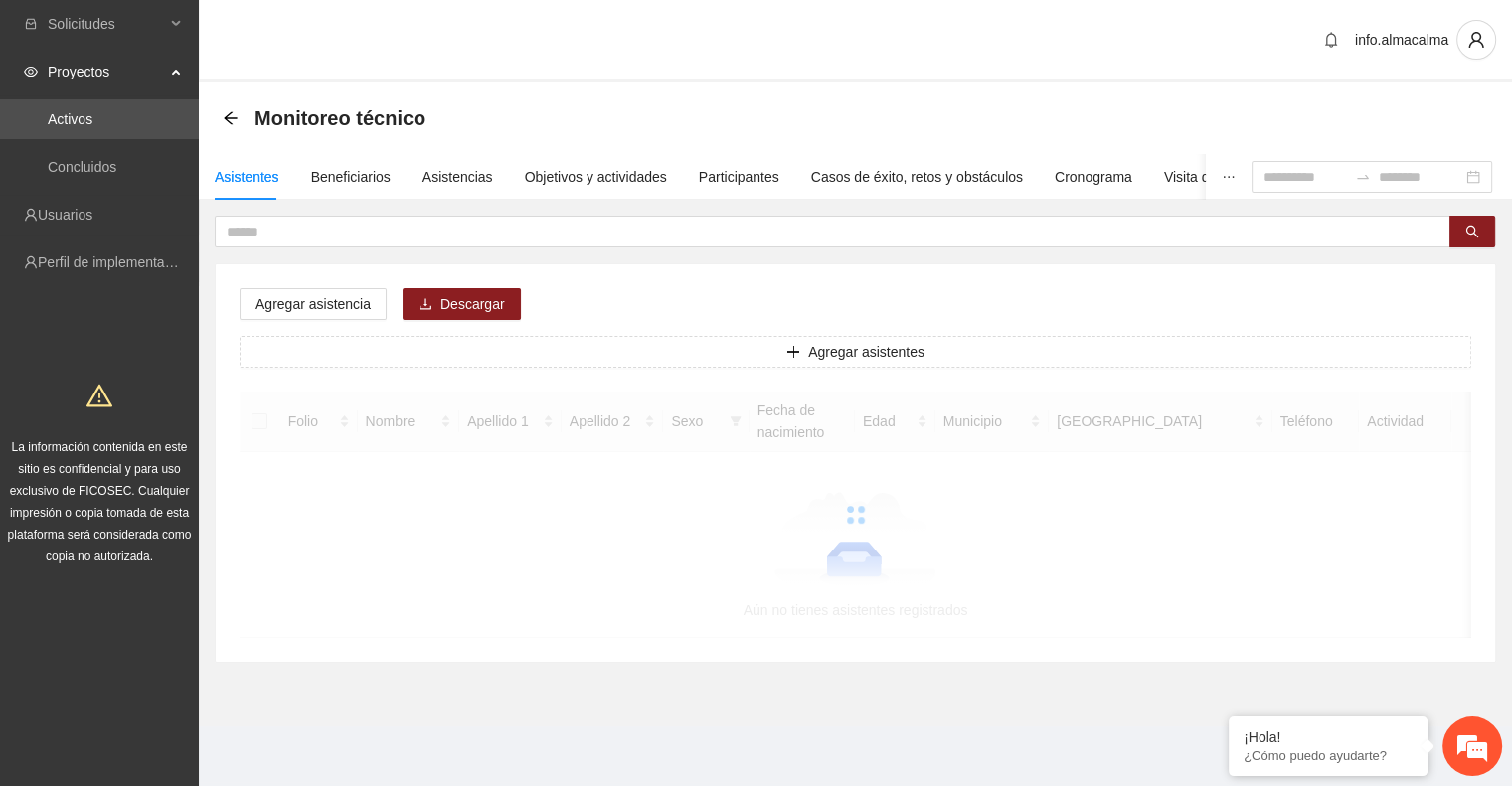 scroll, scrollTop: 0, scrollLeft: 0, axis: both 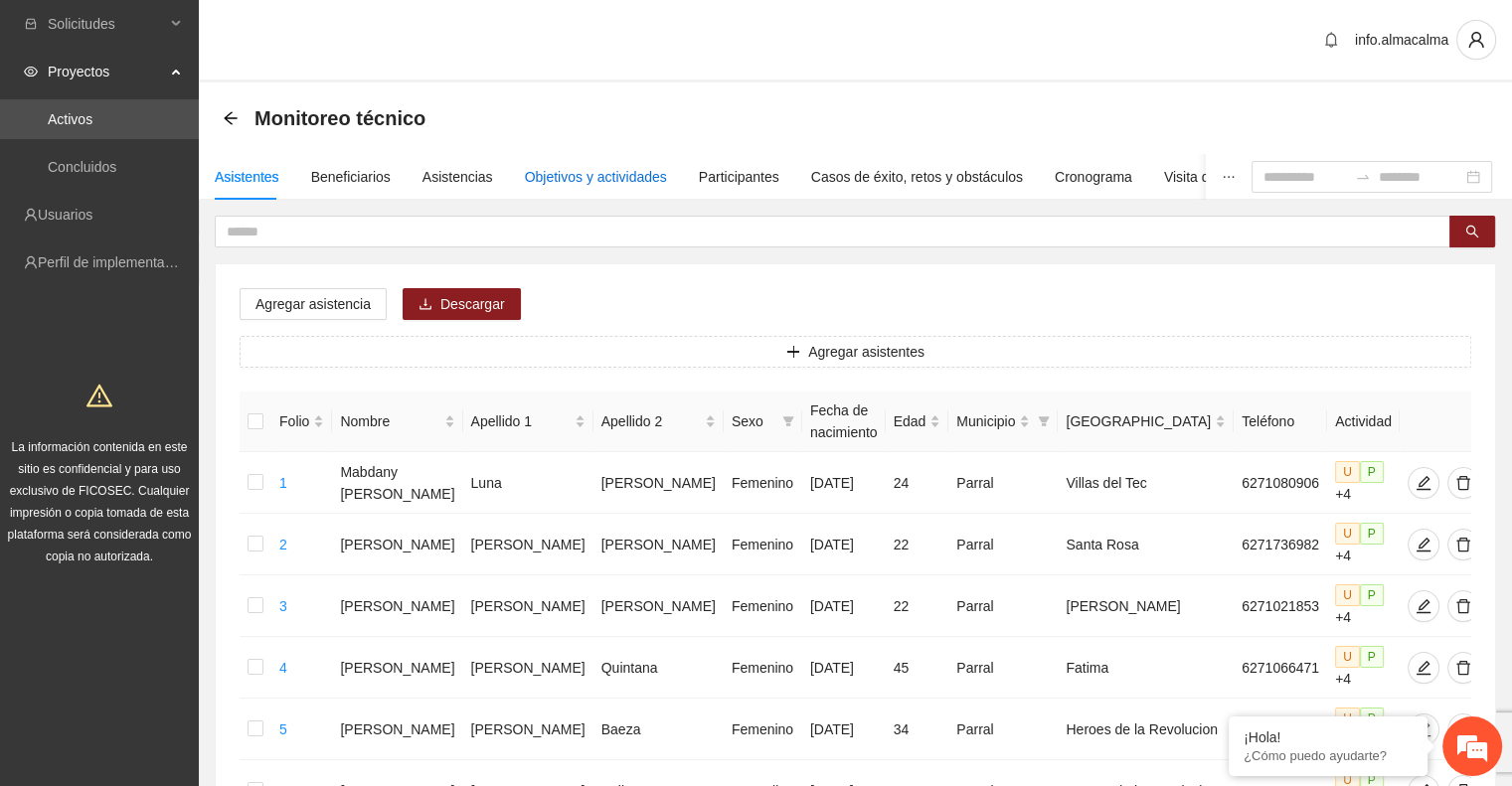 click on "Objetivos y actividades" at bounding box center (595, 177) 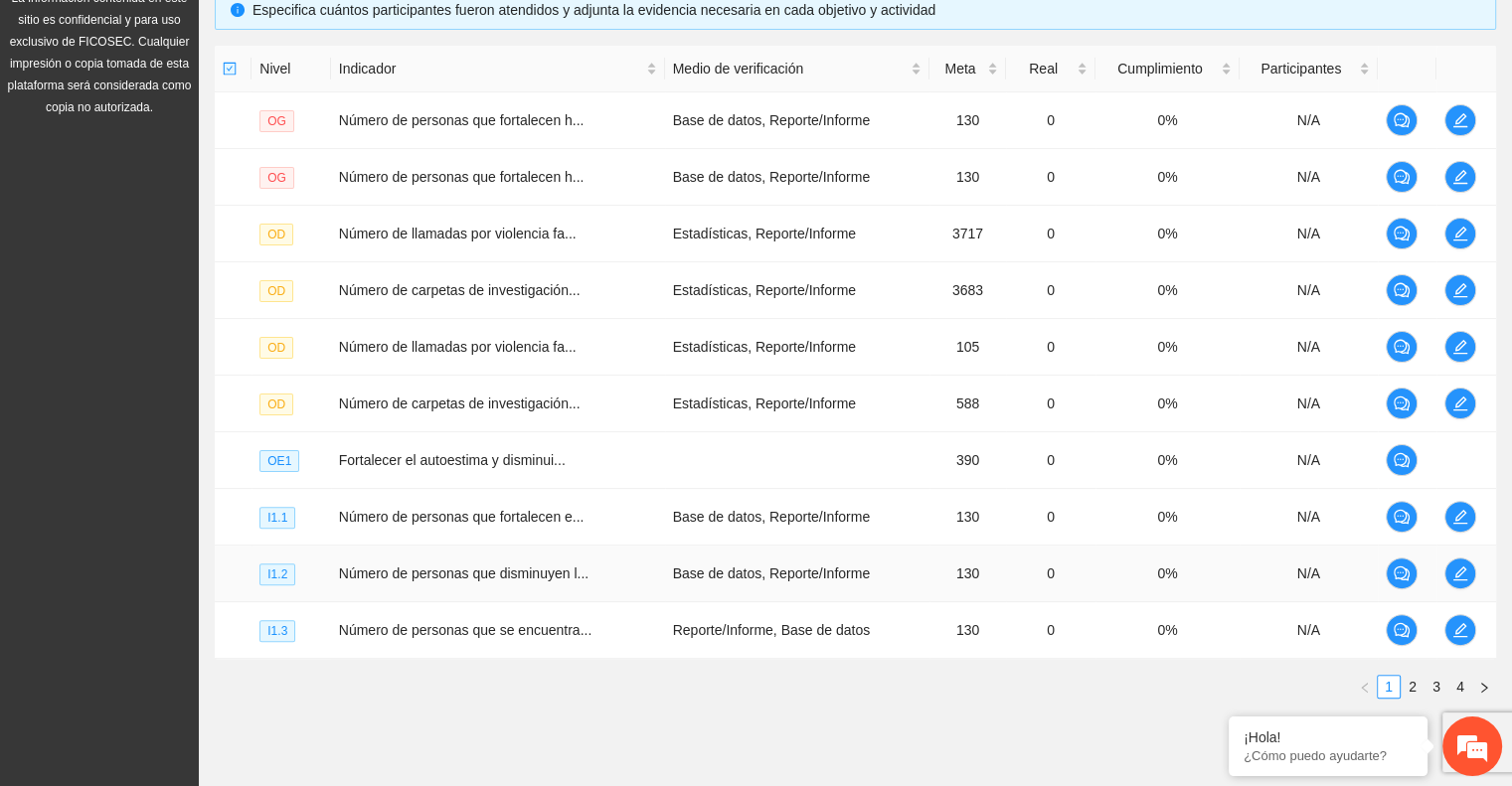 scroll, scrollTop: 509, scrollLeft: 0, axis: vertical 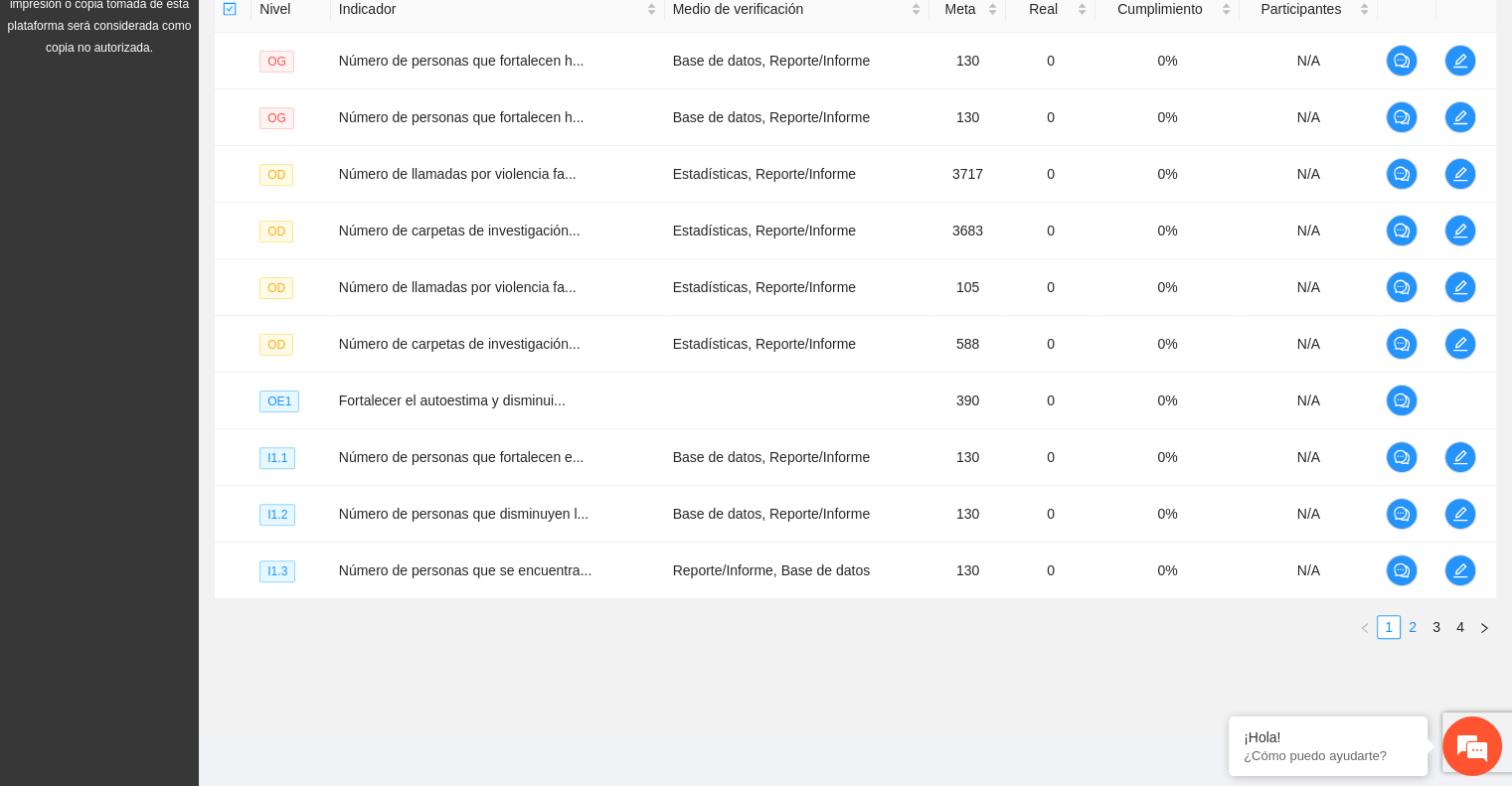 click on "2" at bounding box center [1413, 627] 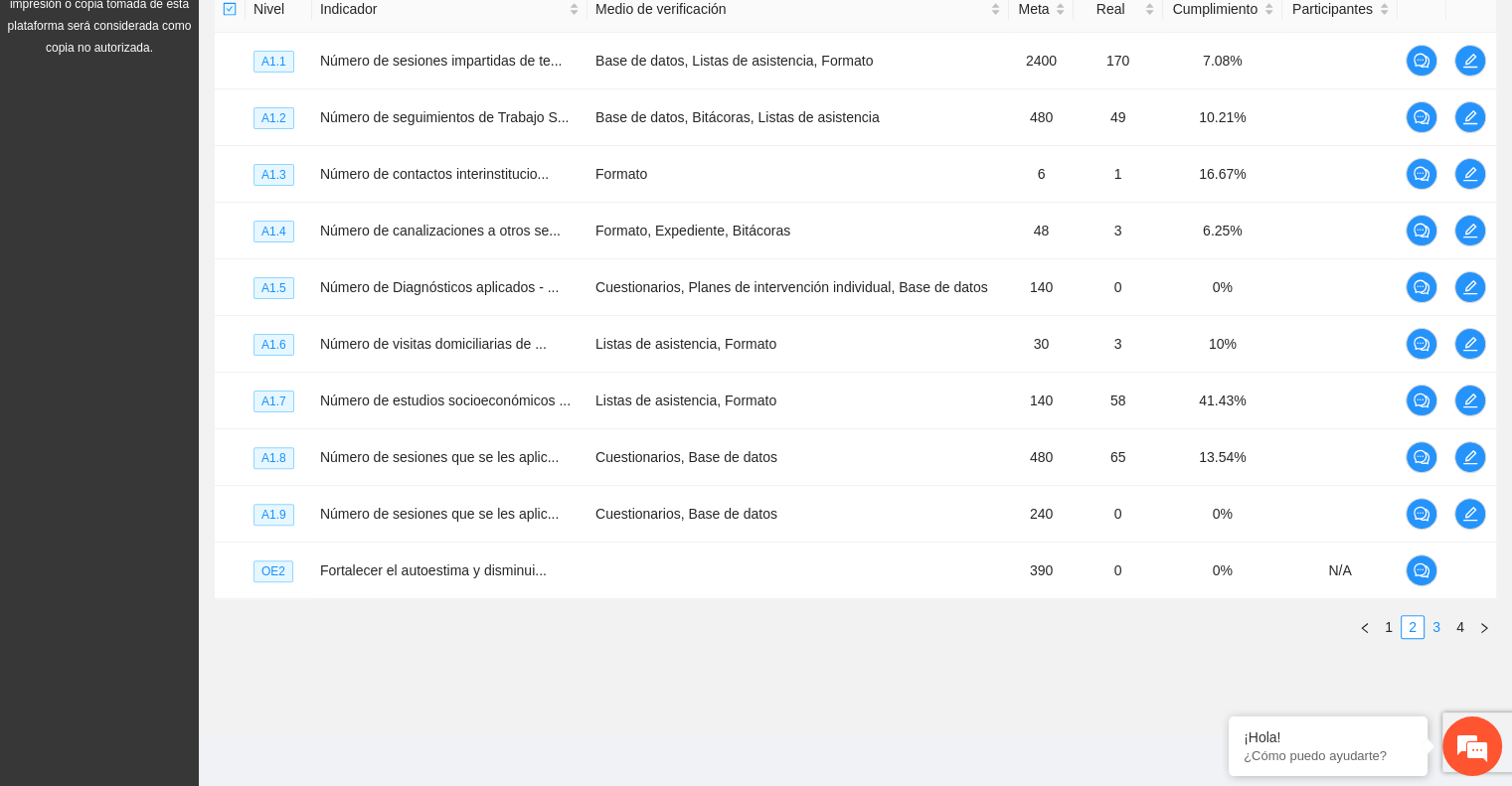 click on "3" at bounding box center [1436, 627] 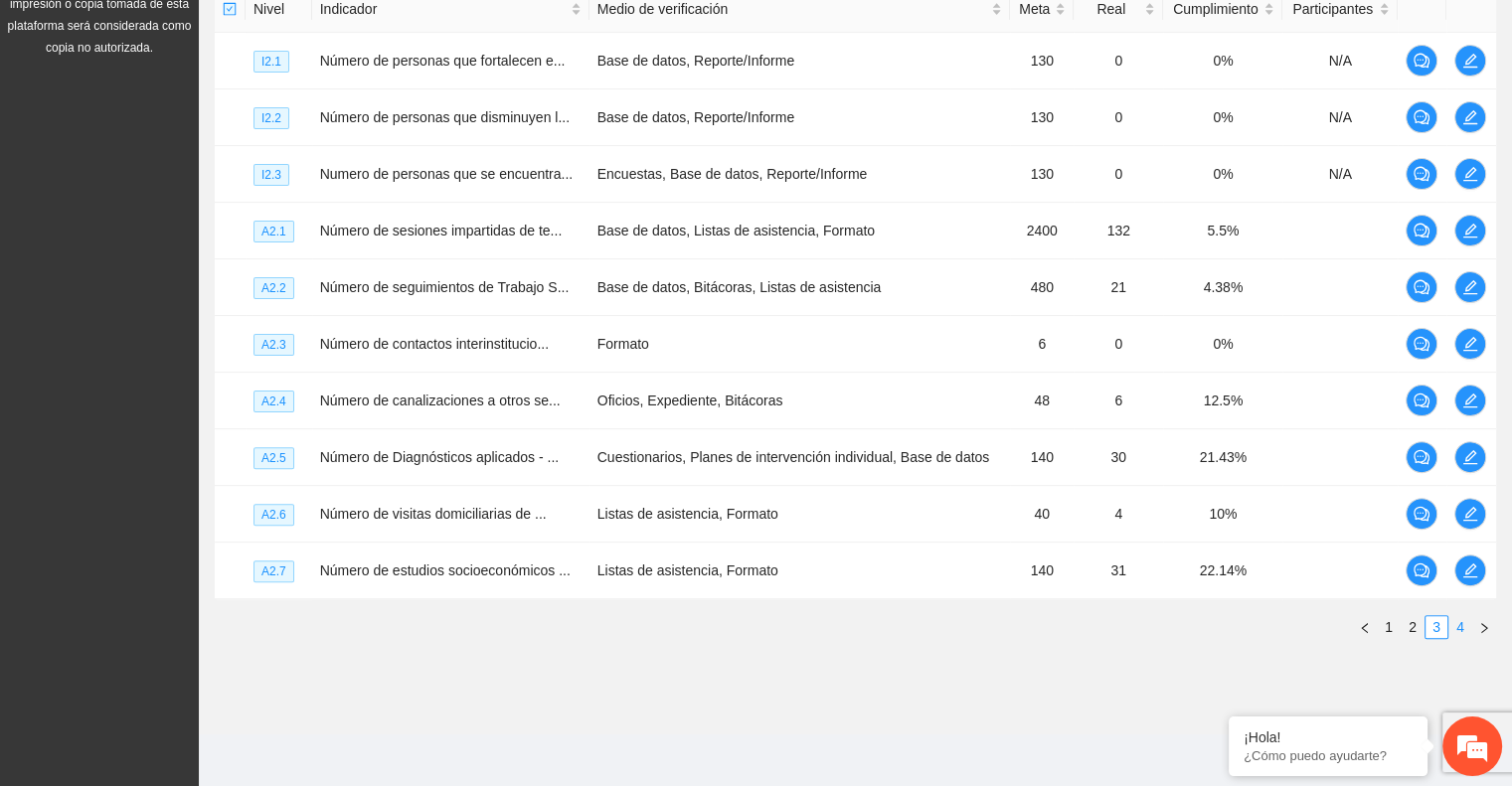click on "4" at bounding box center (1460, 627) 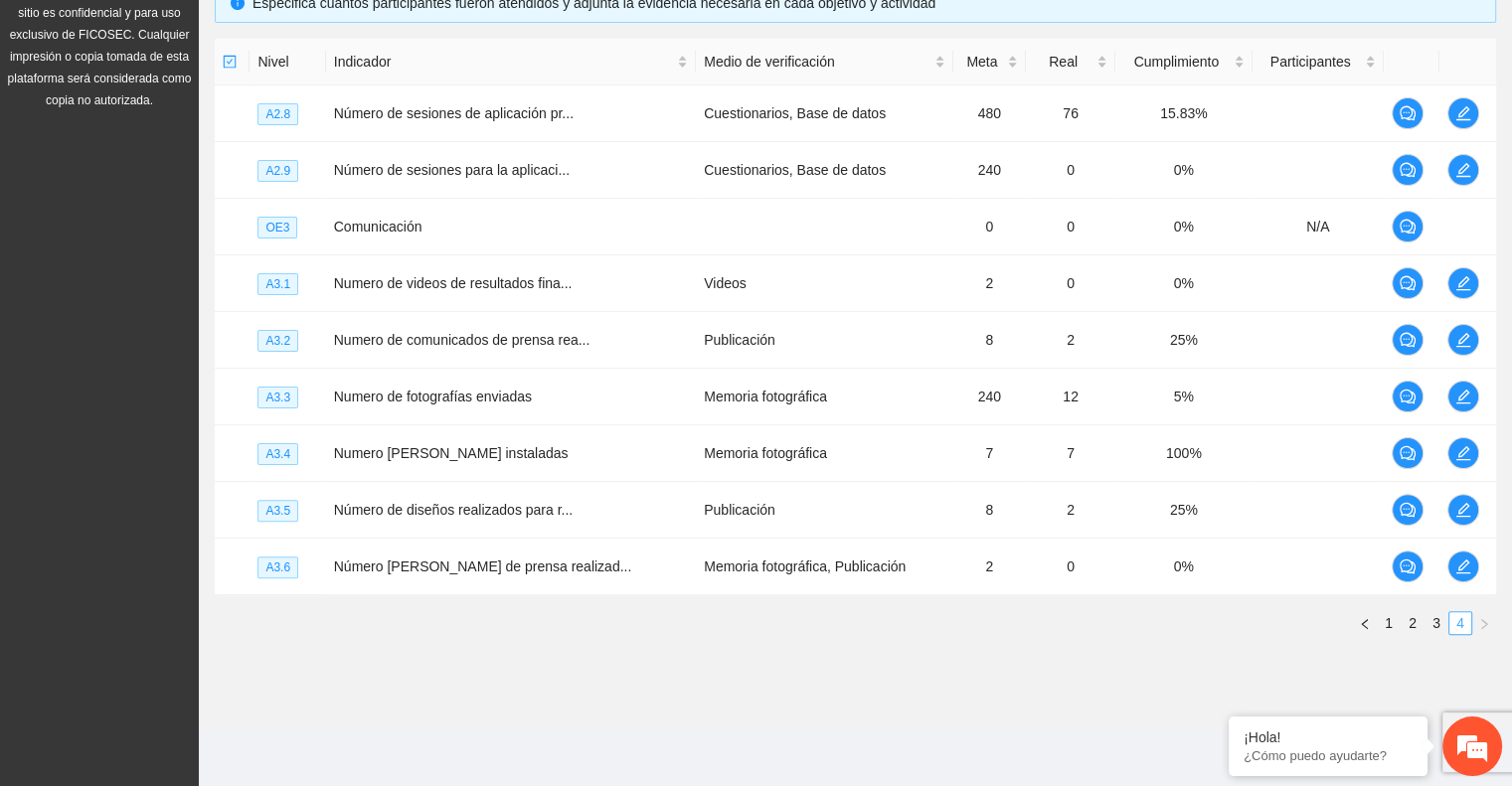 scroll, scrollTop: 453, scrollLeft: 0, axis: vertical 